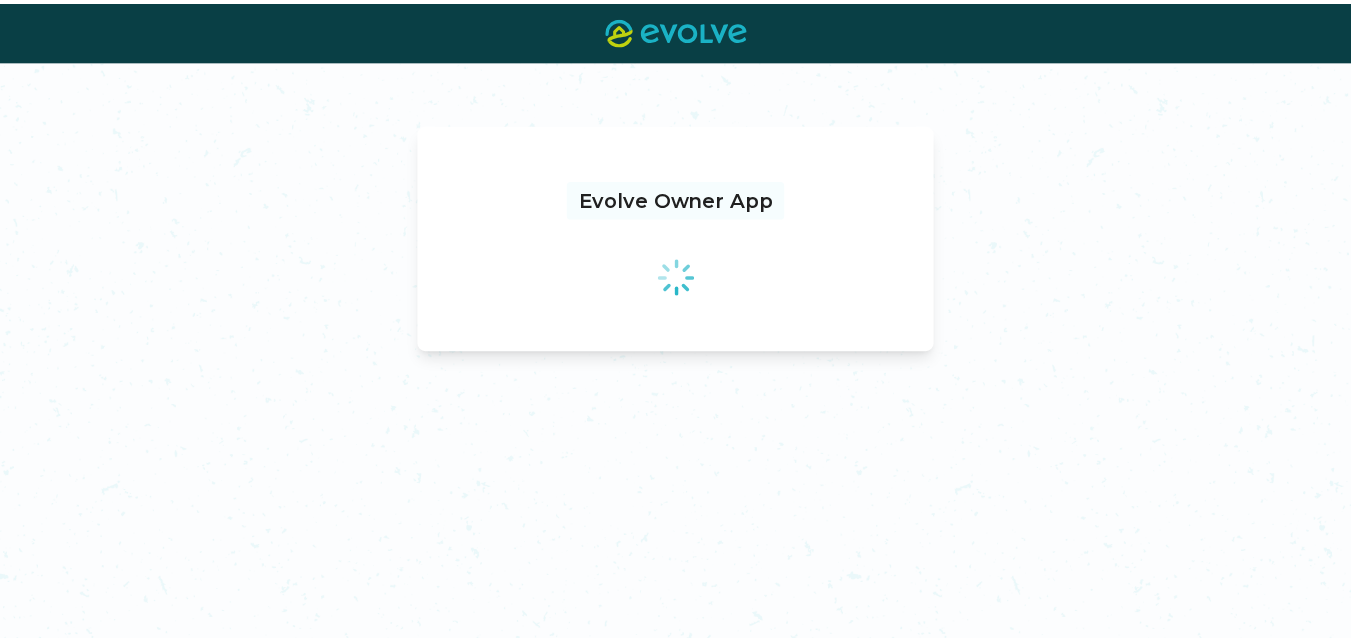 scroll, scrollTop: 0, scrollLeft: 0, axis: both 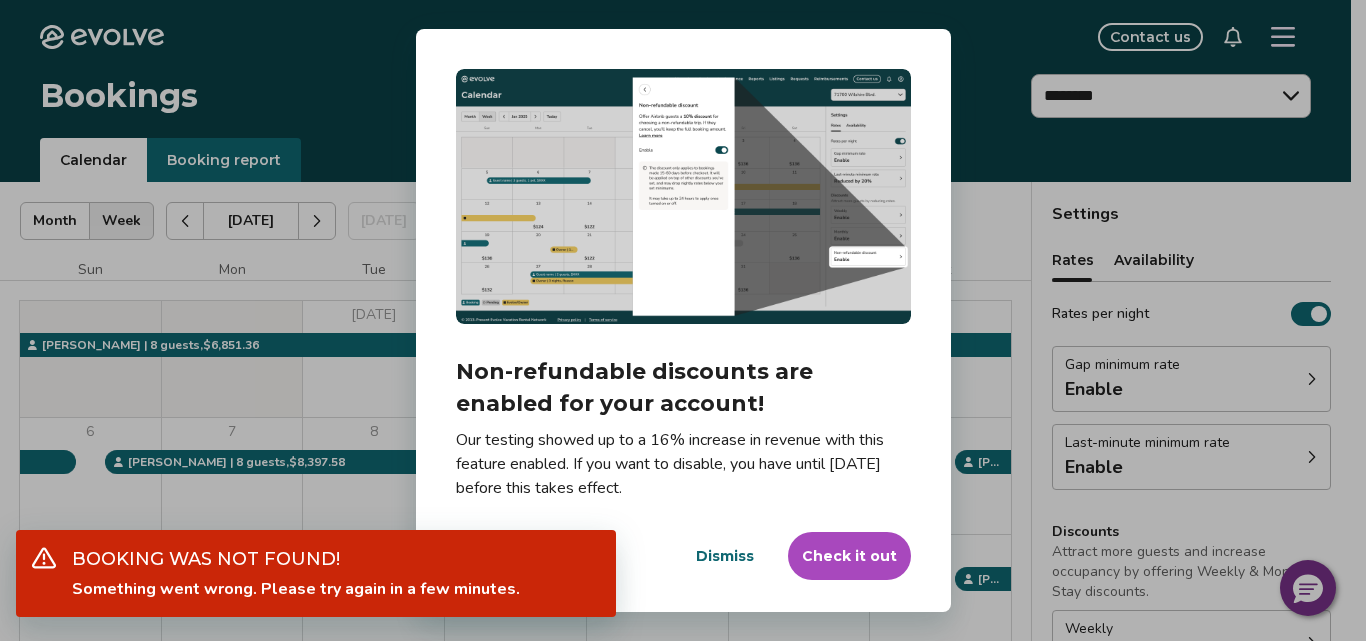 click on "Check it out" at bounding box center [849, 556] 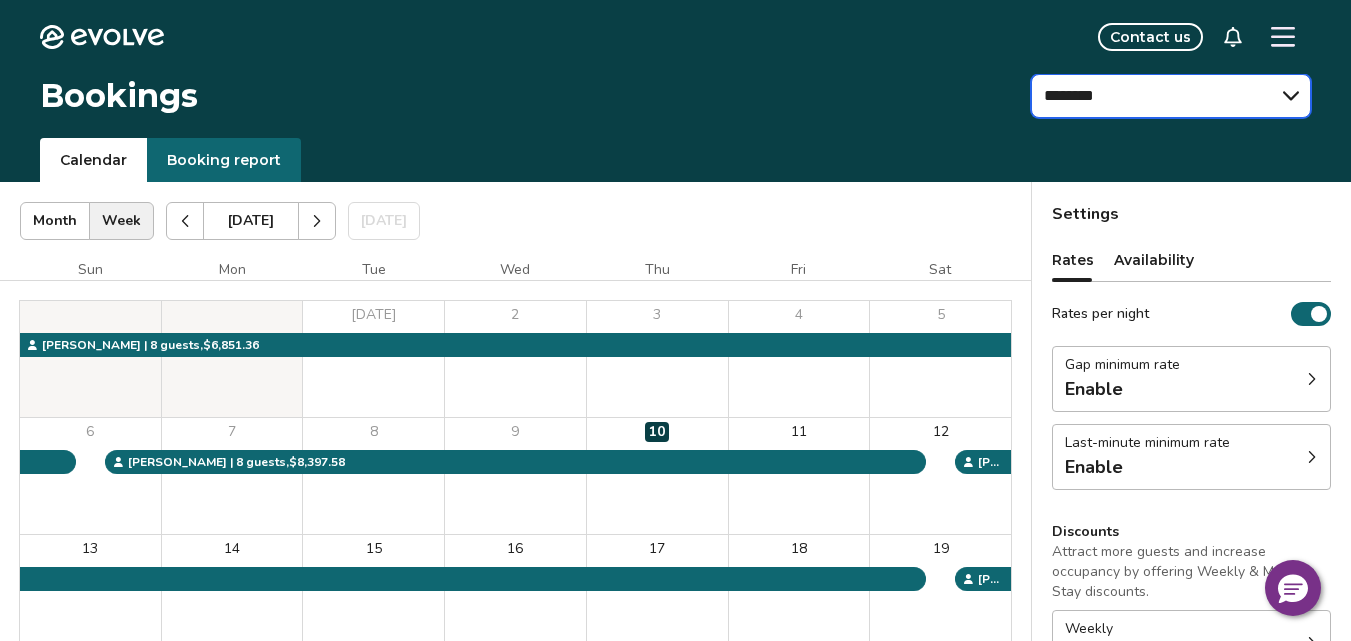 click on "**********" at bounding box center (1171, 96) 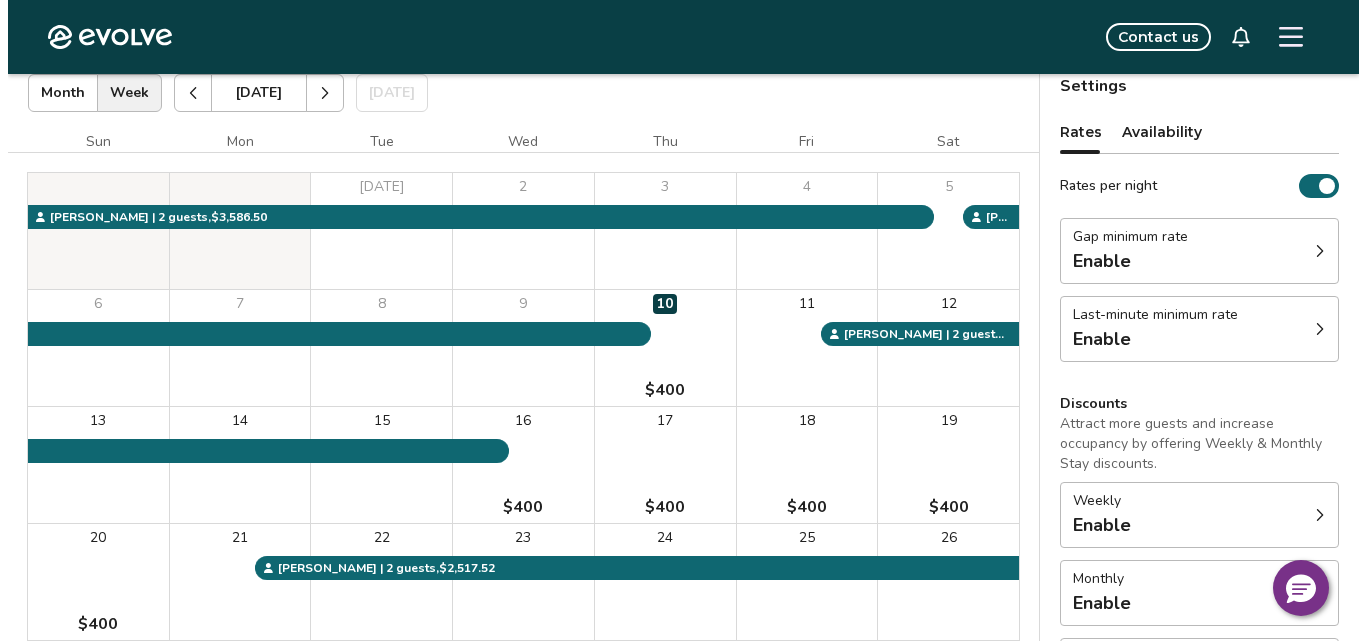 scroll, scrollTop: 130, scrollLeft: 0, axis: vertical 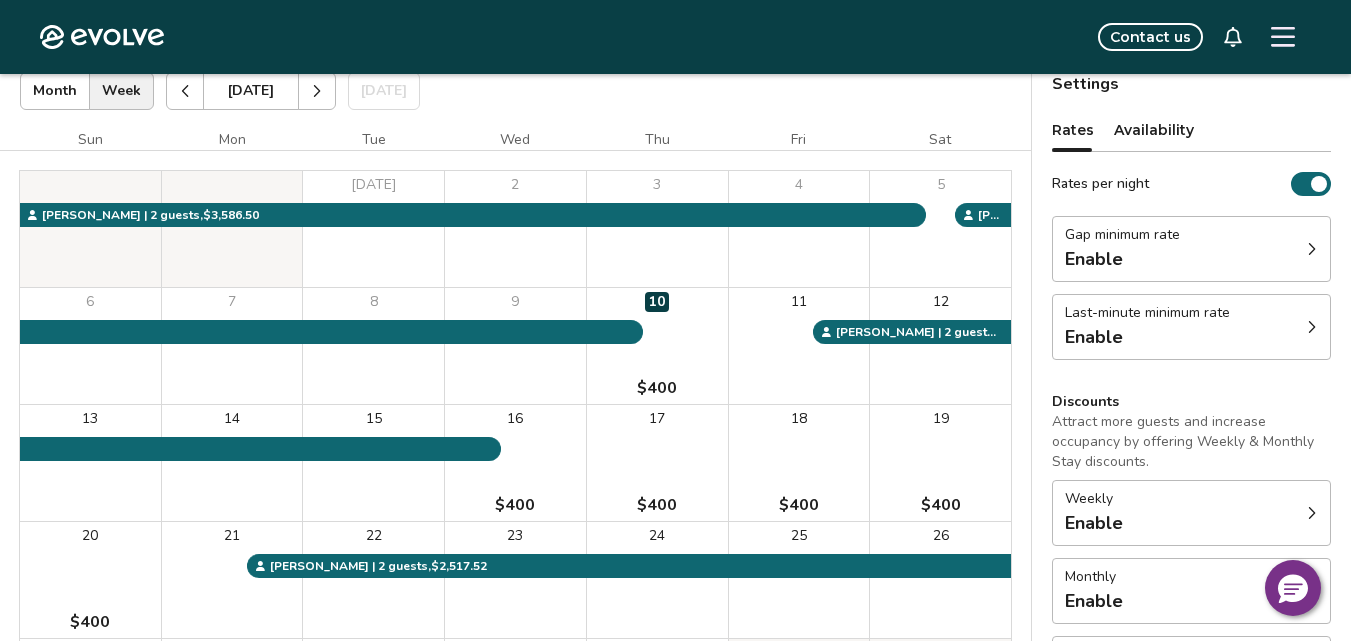 click 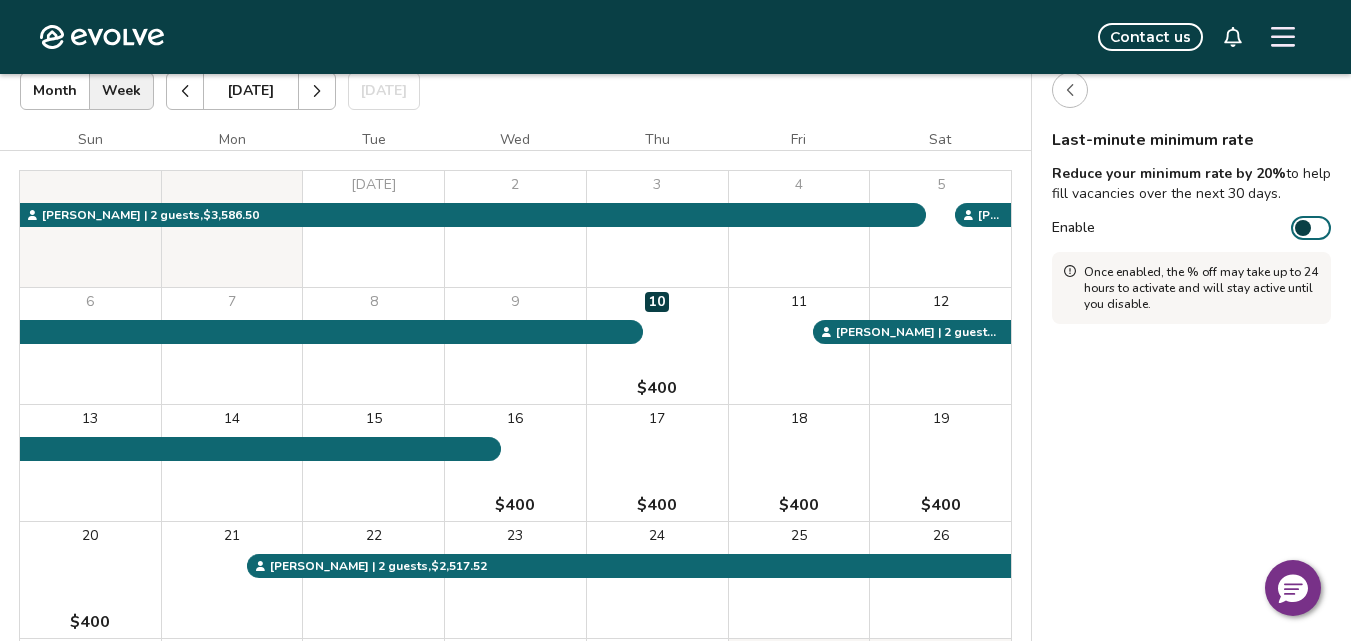 click on "[DATE]  | Views Month Week [DATE] [DATE] Settings [GEOGRAPHIC_DATA] [DATE] Sun Mon Tue Wed Thu Fri [DATE] 2 3 4 5 6 7 8 9 10 $400 11 12 13 14 15 16 $400 17 $400 18 $400 19 $400 20 $400 21 22 23 24 25 26 27 28 29 30 31 [PERSON_NAME] | 2 guests ,  $2,089.20 [PERSON_NAME] | 2 guests ,  $2,517.52 [PERSON_NAME] | 2 guests ,  $2,315.43 [PERSON_NAME] | 2 guests ,  $2,296.86 [PERSON_NAME] | 4 guests ,  $2,399.89 [PERSON_NAME] | 2 guests ,  $3,586.50 Booking Pending Evolve/Owner" at bounding box center [515, 438] 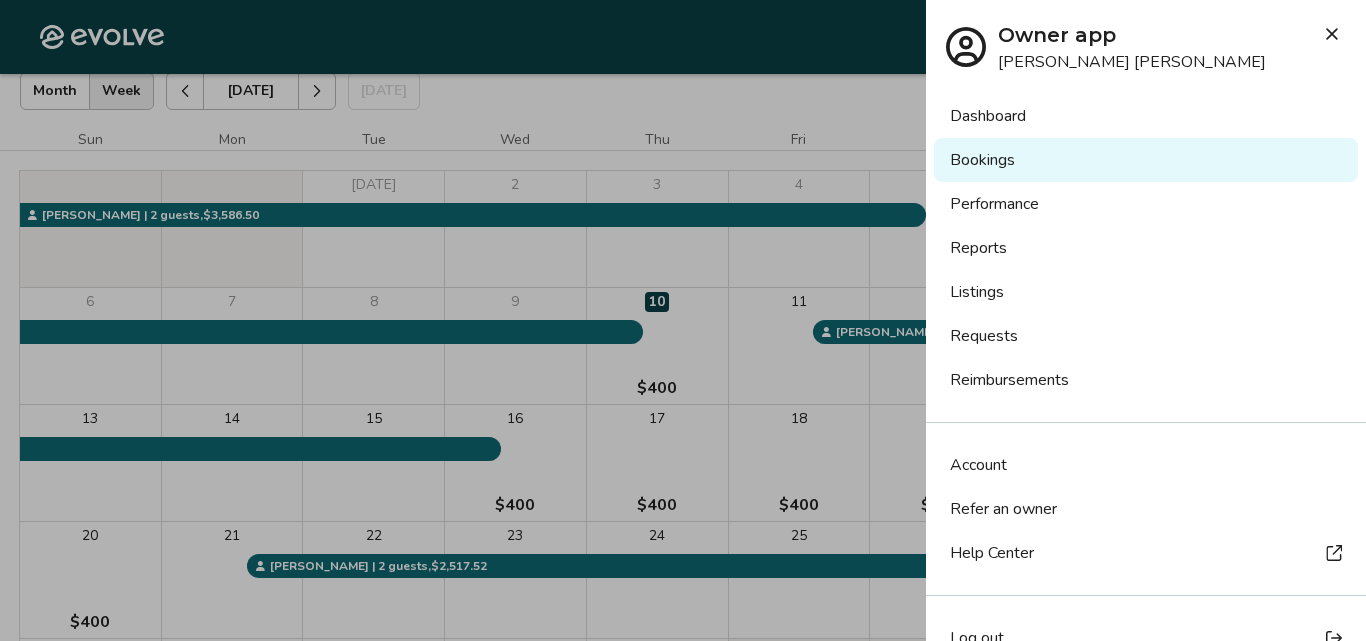 click on "Listings" at bounding box center (1146, 292) 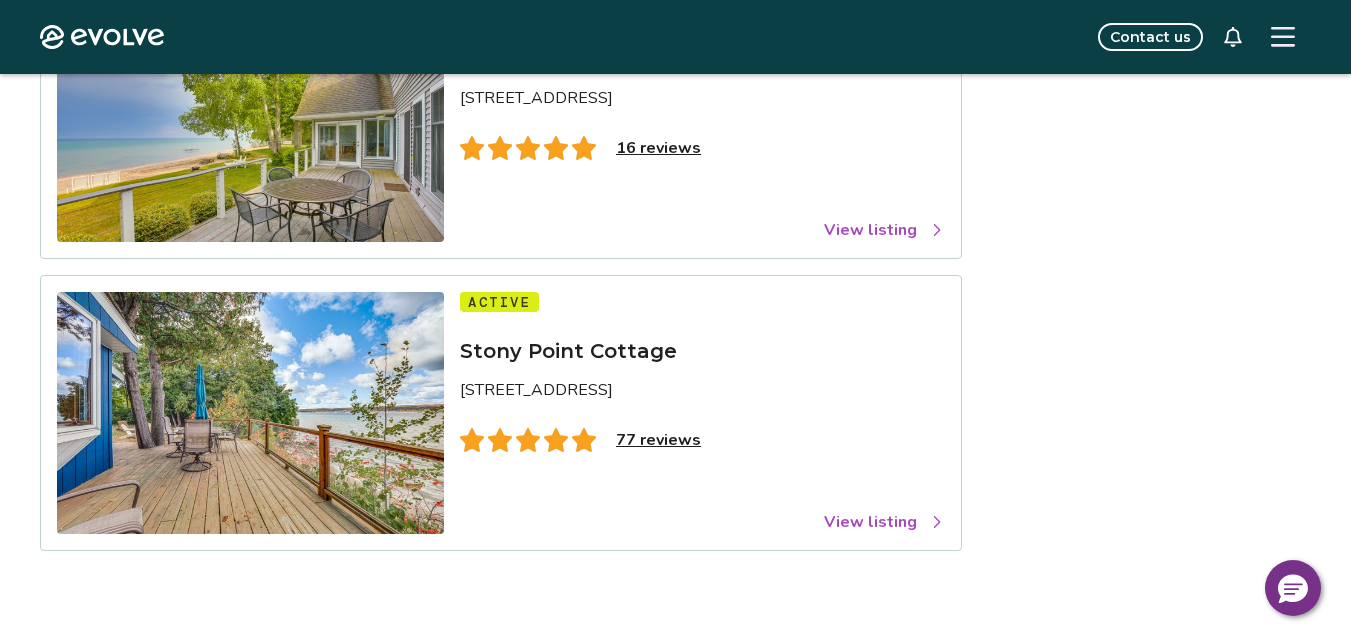 scroll, scrollTop: 880, scrollLeft: 0, axis: vertical 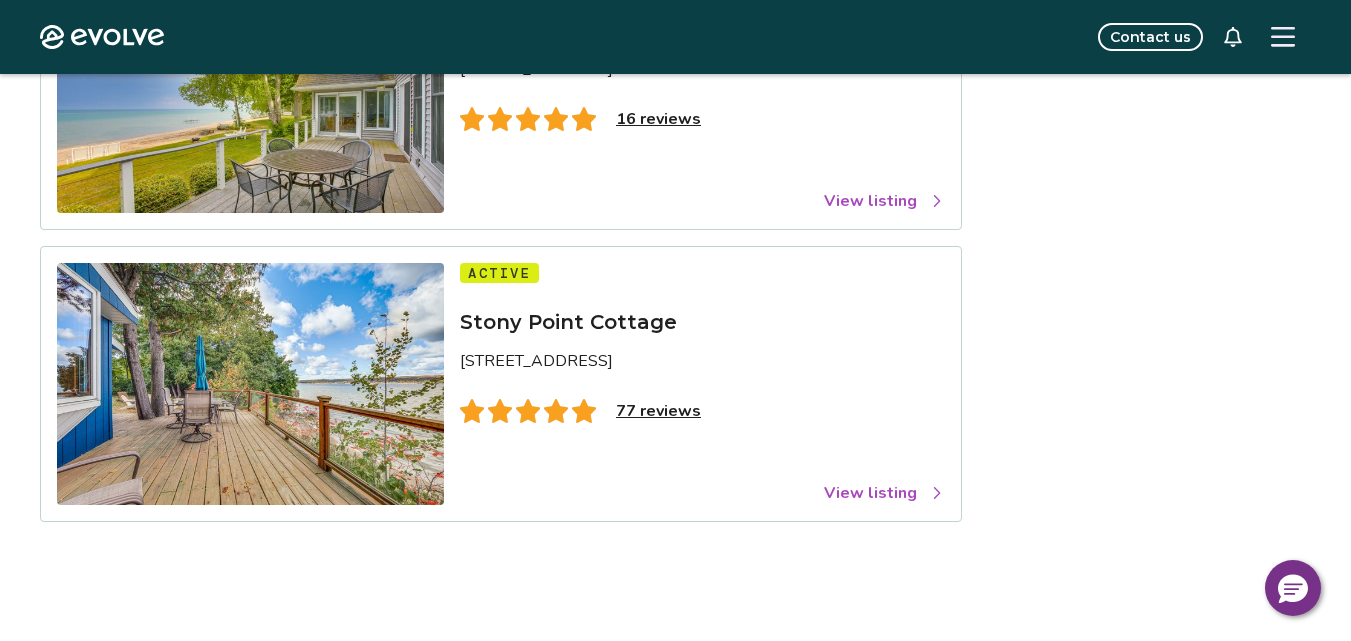 click on "77 reviews" at bounding box center [658, 411] 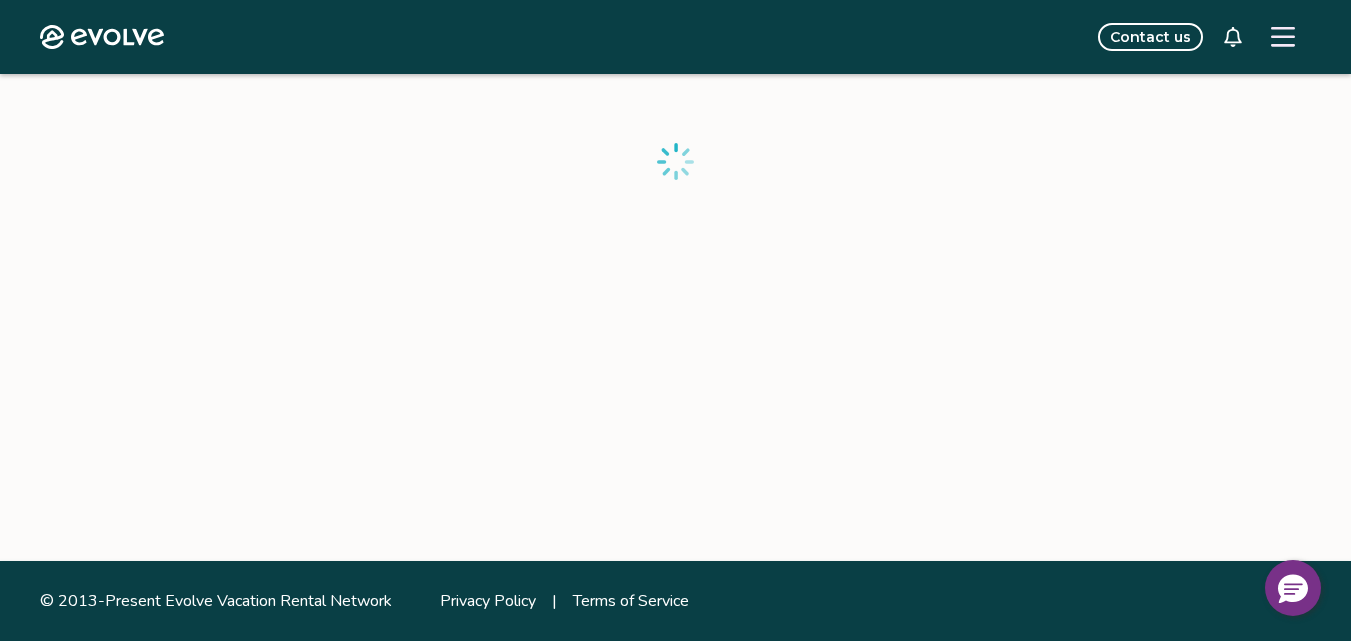 scroll, scrollTop: 393, scrollLeft: 0, axis: vertical 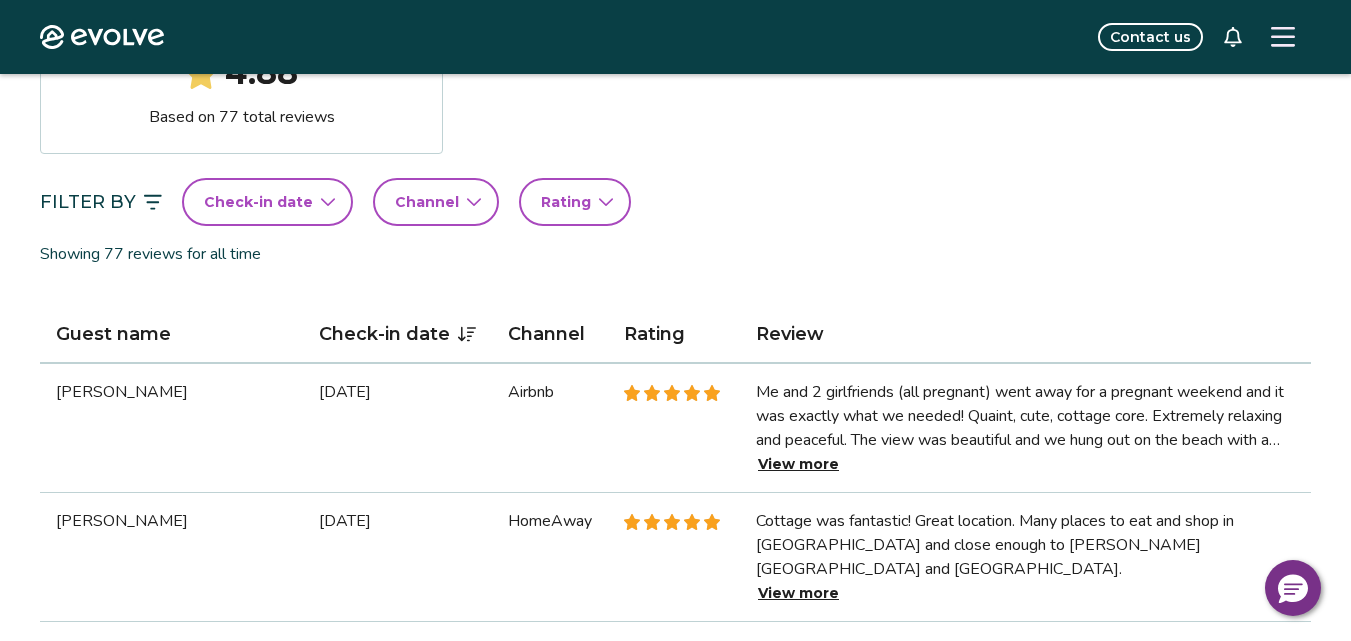 click on "View more" at bounding box center (798, 464) 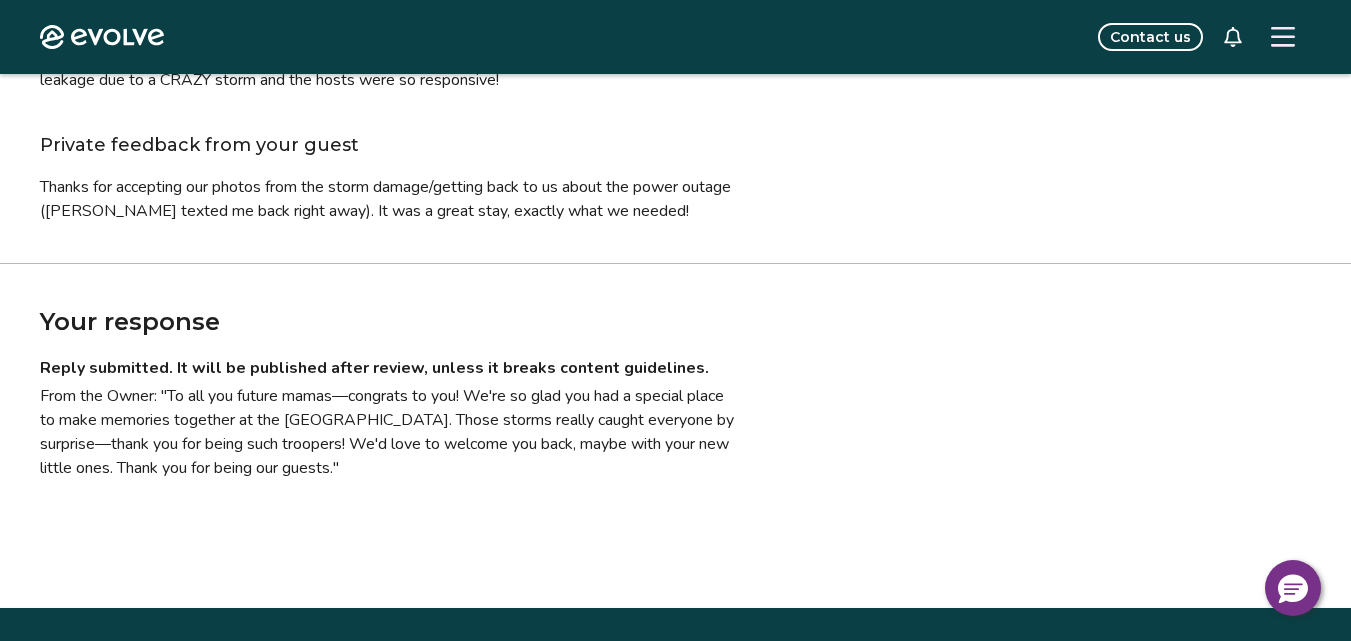 scroll, scrollTop: 360, scrollLeft: 0, axis: vertical 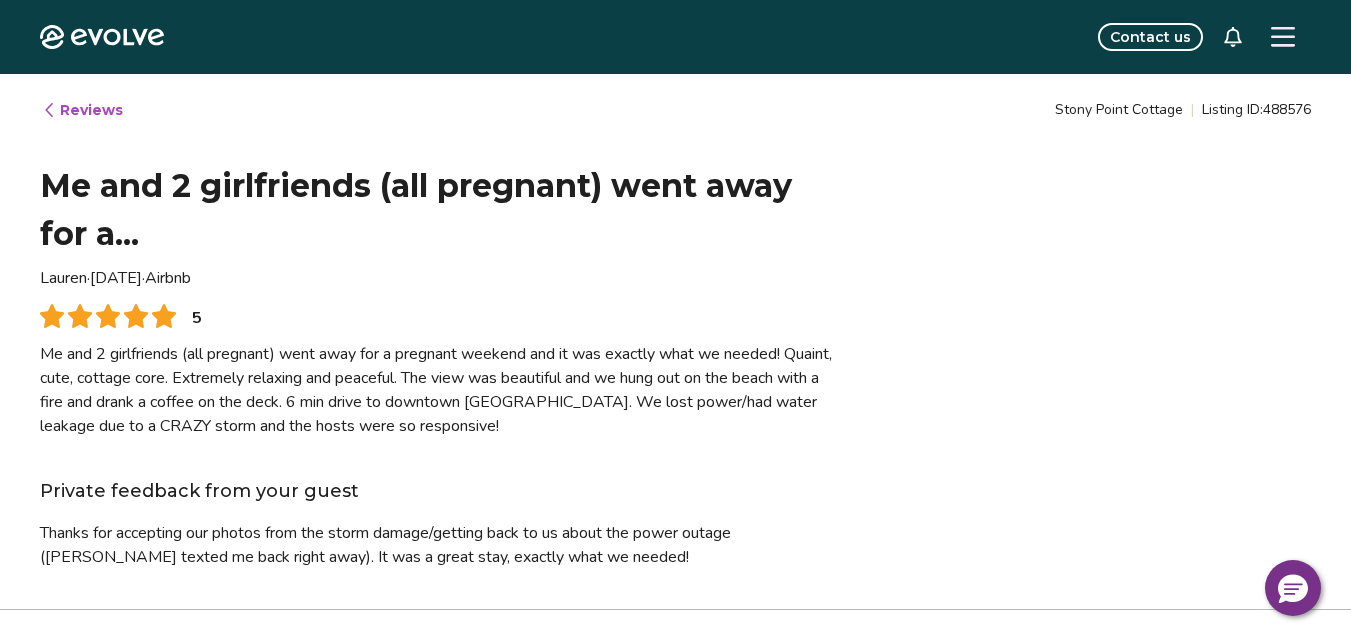 click on "Reviews" at bounding box center (82, 110) 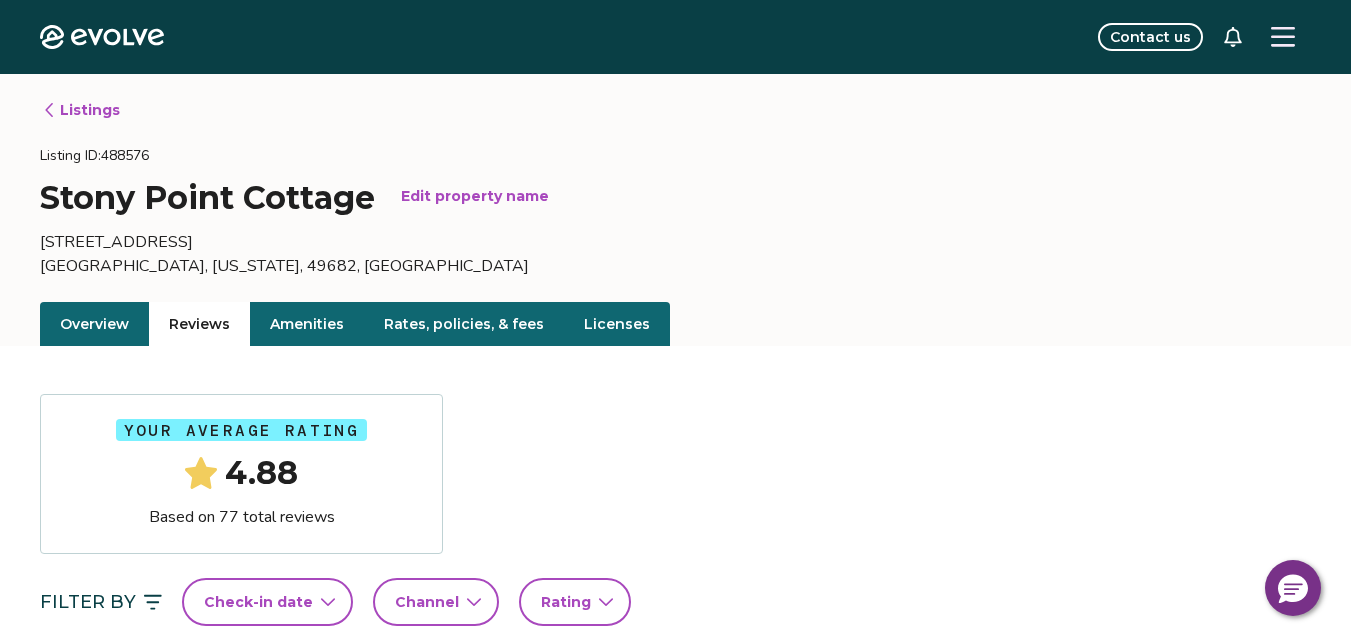 click 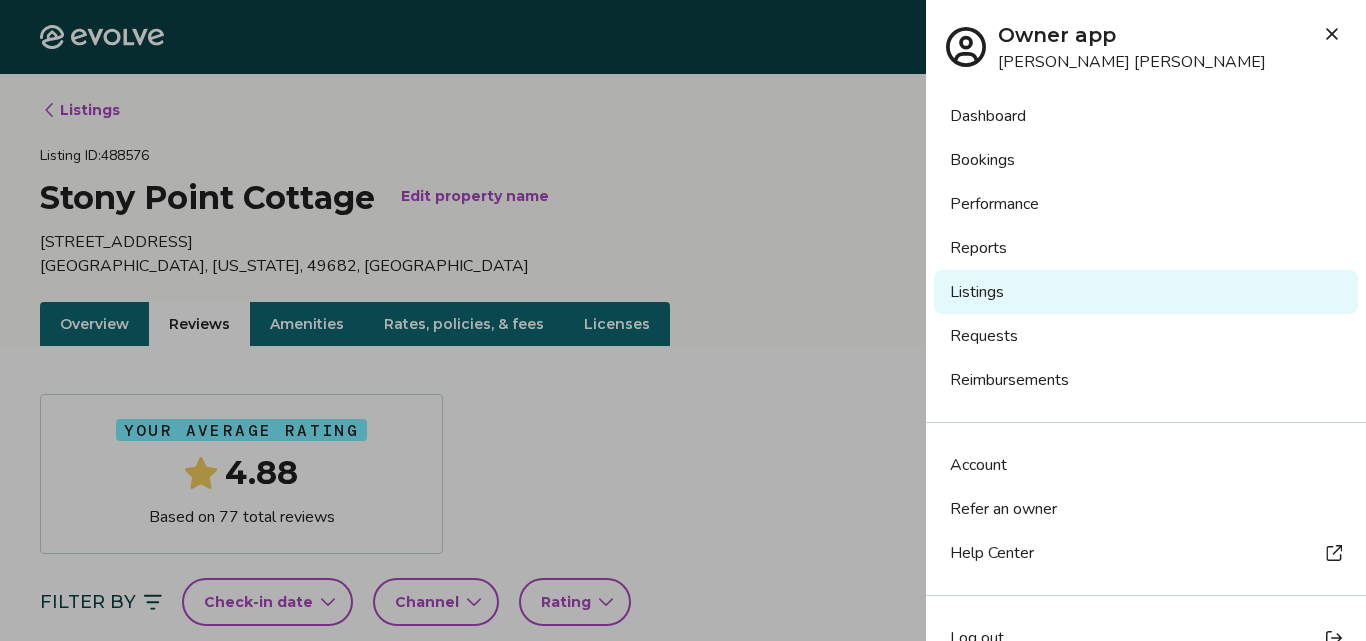 click at bounding box center [683, 320] 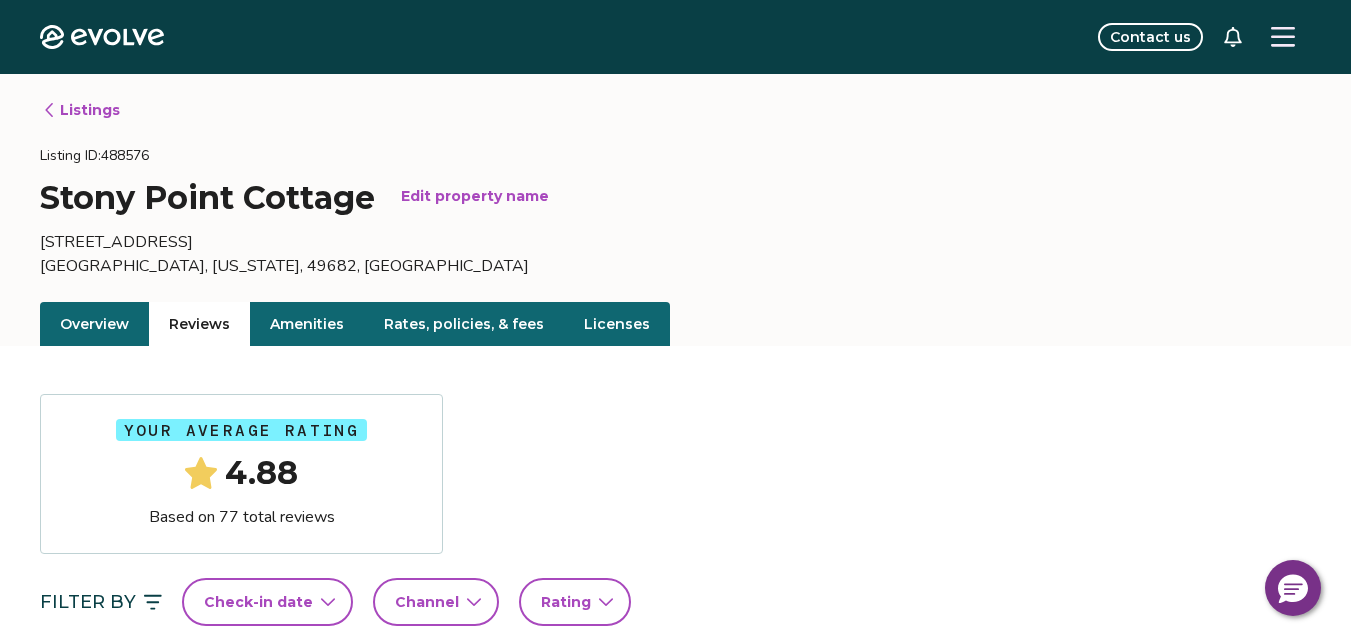 click on "Rates, policies, & fees" at bounding box center [464, 324] 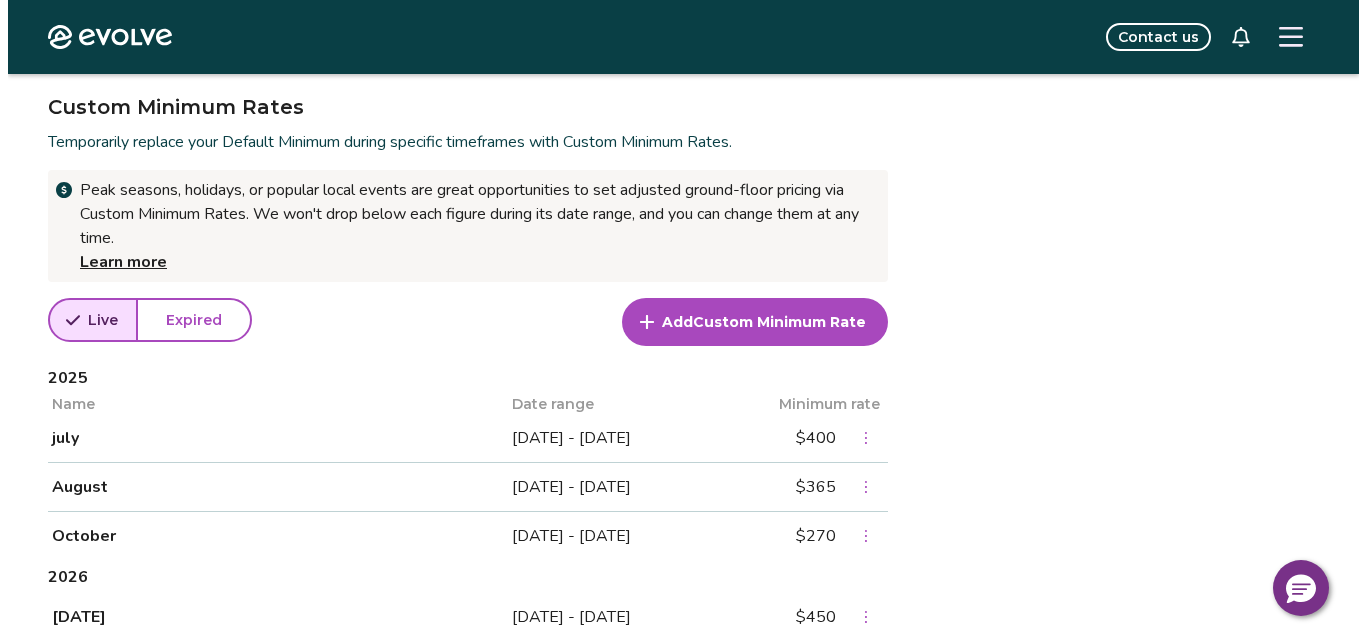 scroll, scrollTop: 696, scrollLeft: 0, axis: vertical 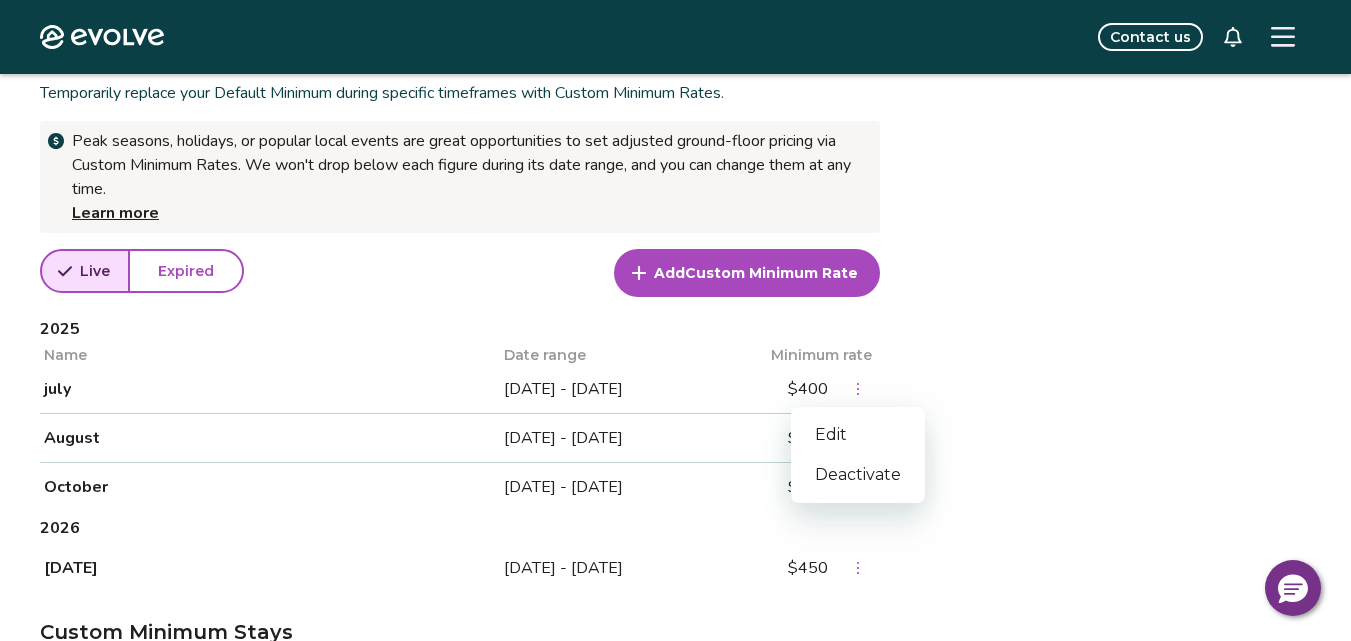 click 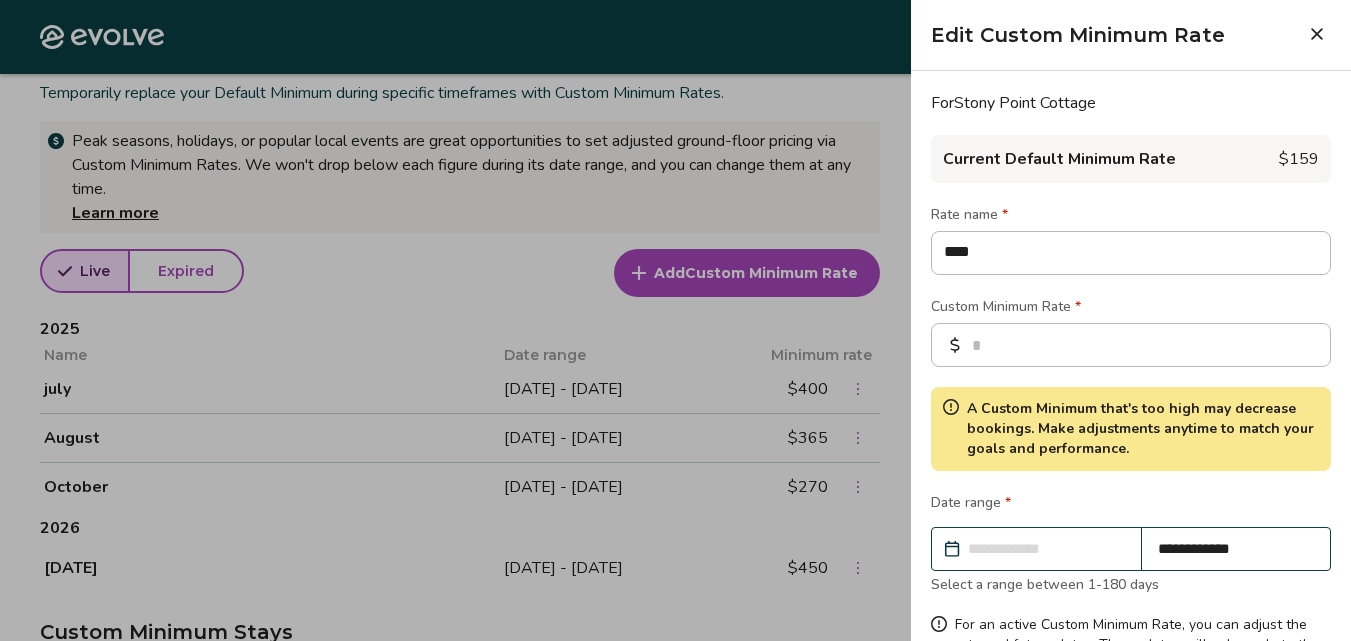 type on "*" 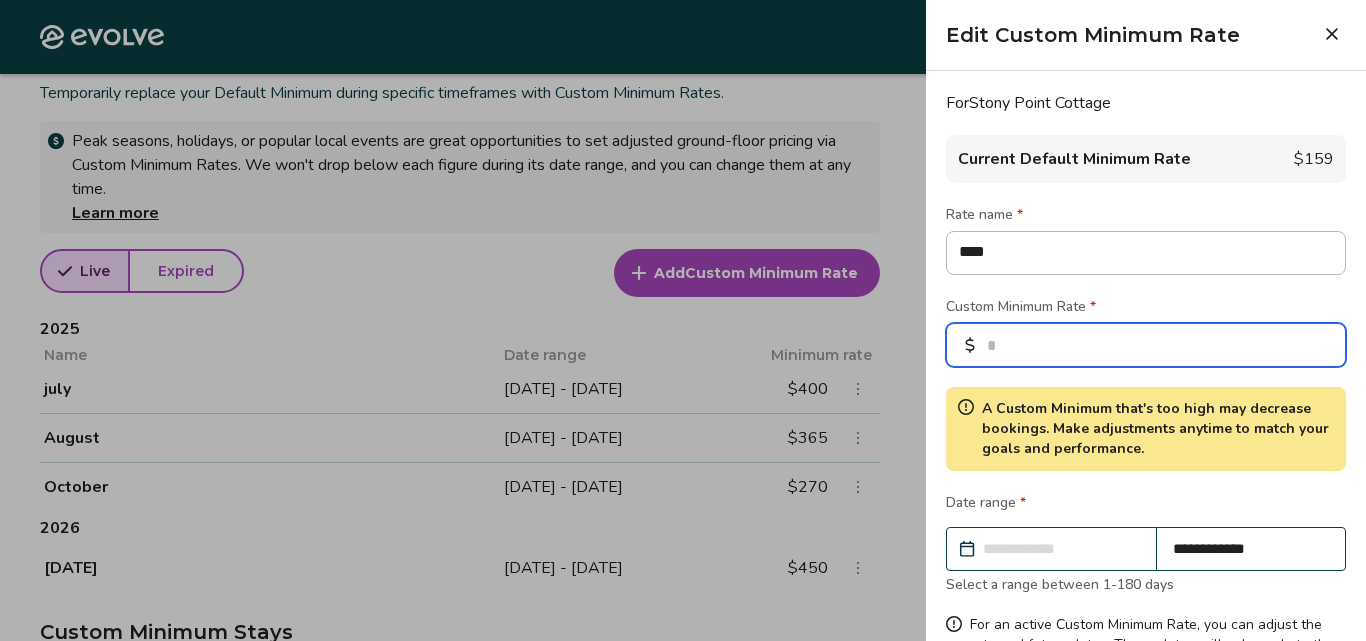 drag, startPoint x: 998, startPoint y: 344, endPoint x: 980, endPoint y: 343, distance: 18.027756 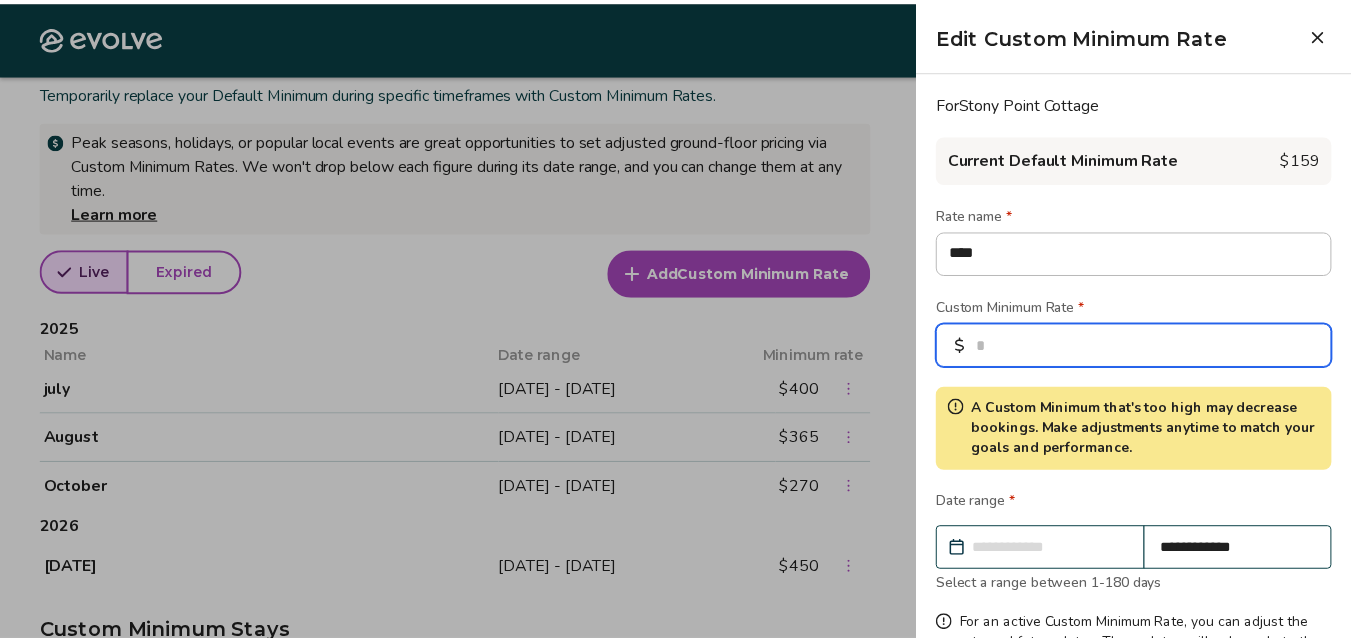 scroll, scrollTop: 162, scrollLeft: 0, axis: vertical 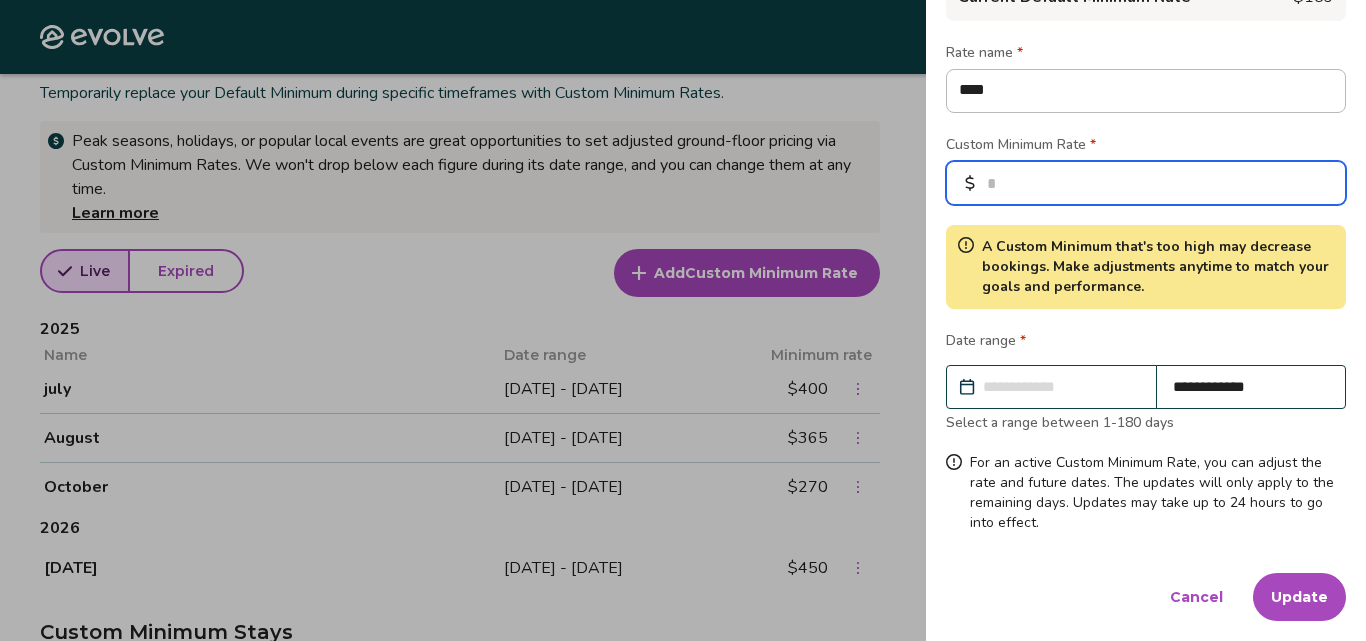 drag, startPoint x: 1024, startPoint y: 175, endPoint x: 972, endPoint y: 182, distance: 52.46904 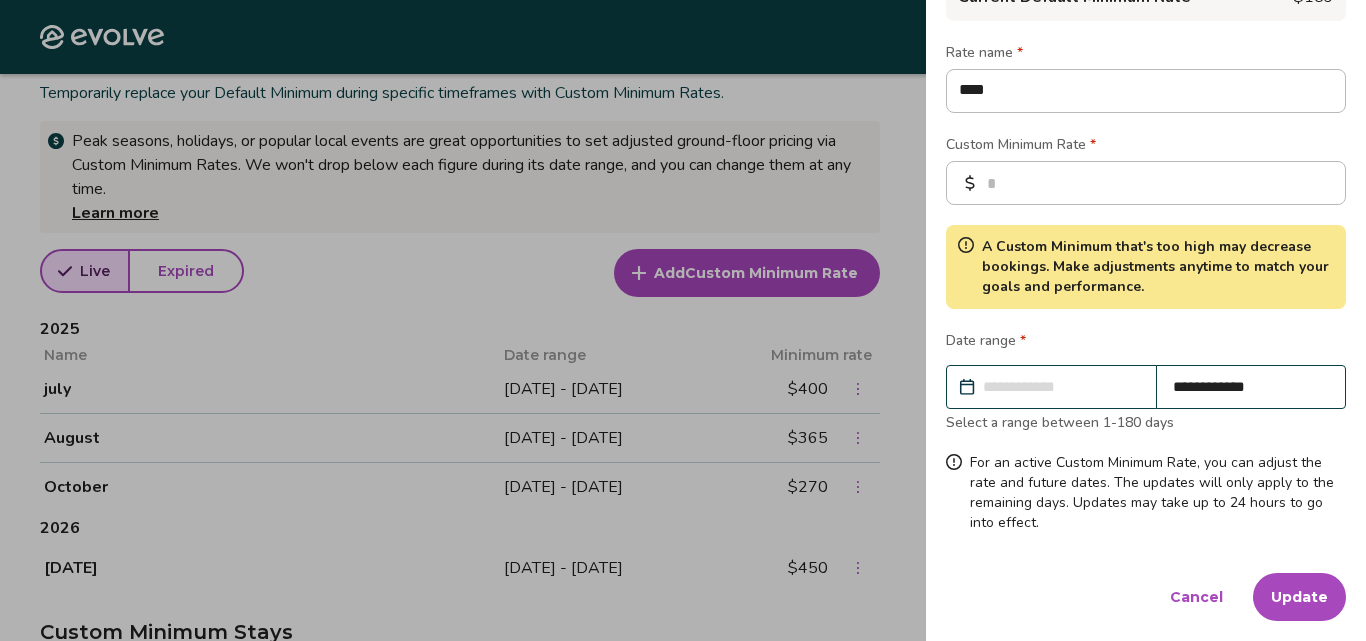 click on "Update" at bounding box center [1299, 597] 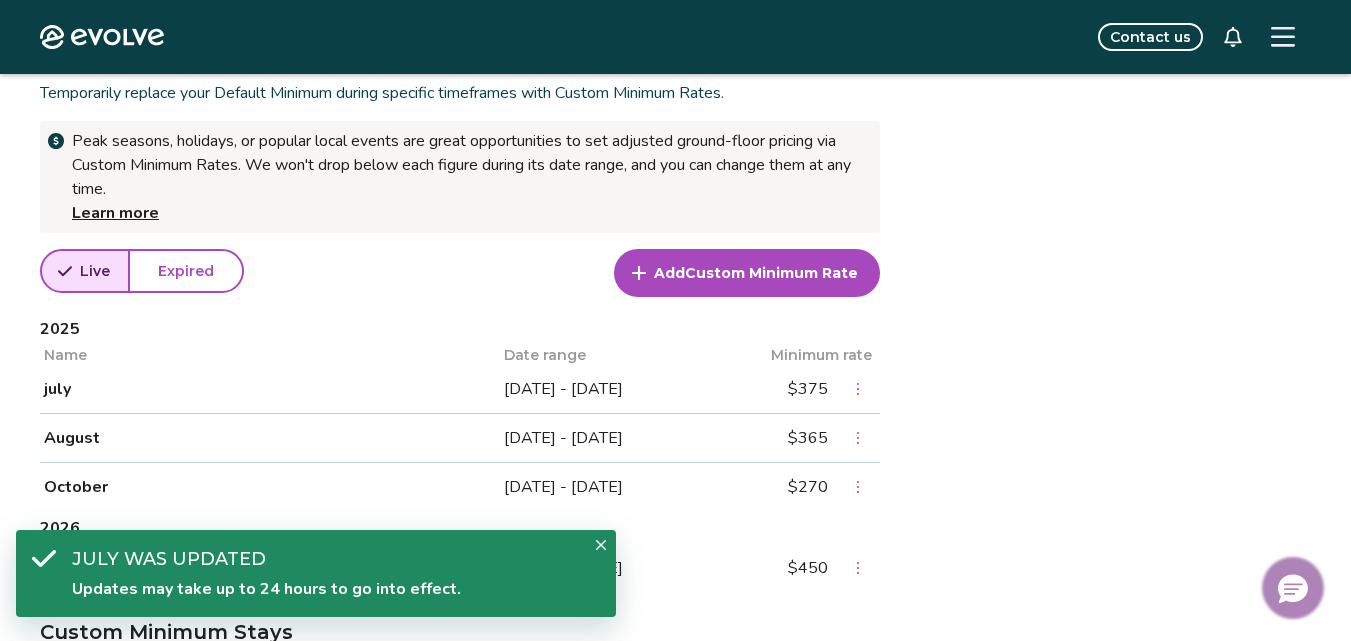 click 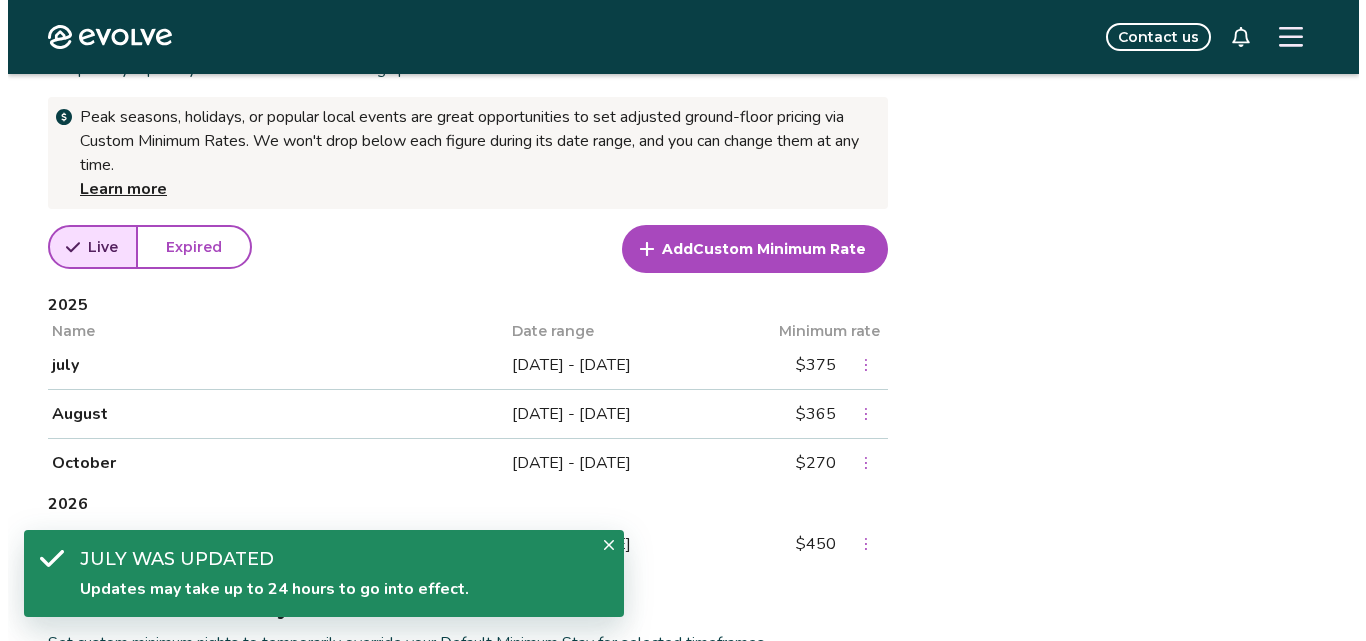scroll, scrollTop: 717, scrollLeft: 0, axis: vertical 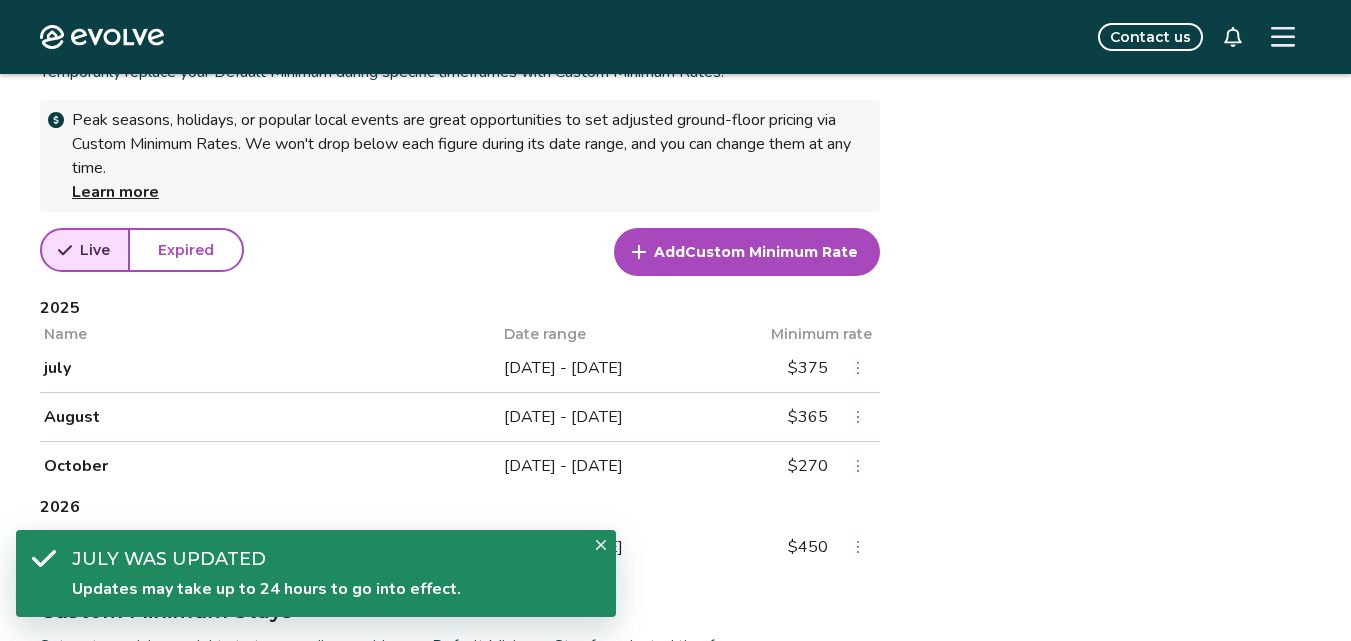 click 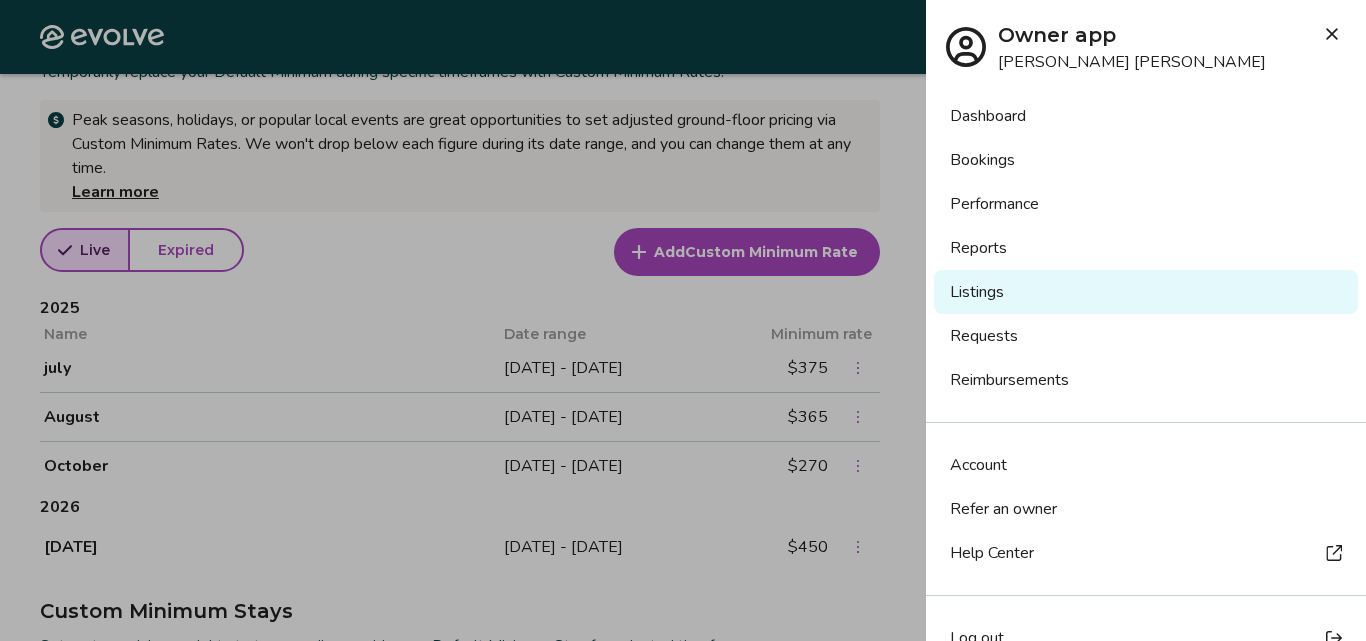 click on "Bookings" at bounding box center [1146, 160] 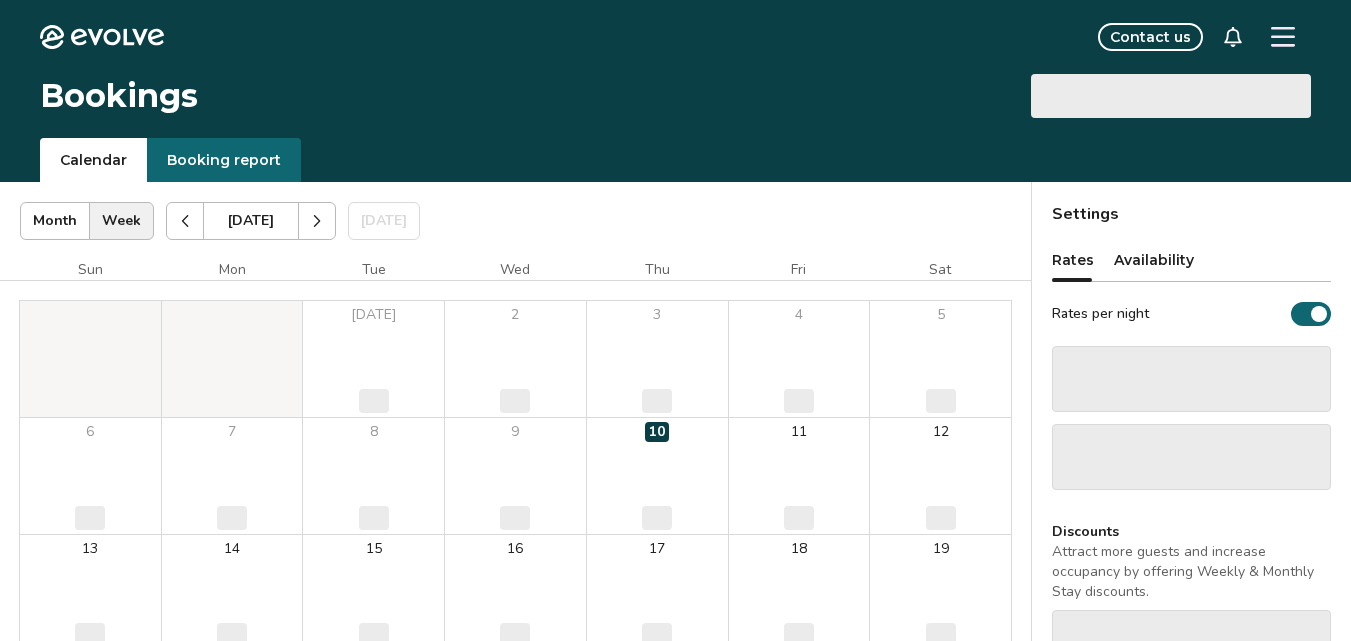 scroll, scrollTop: 0, scrollLeft: 0, axis: both 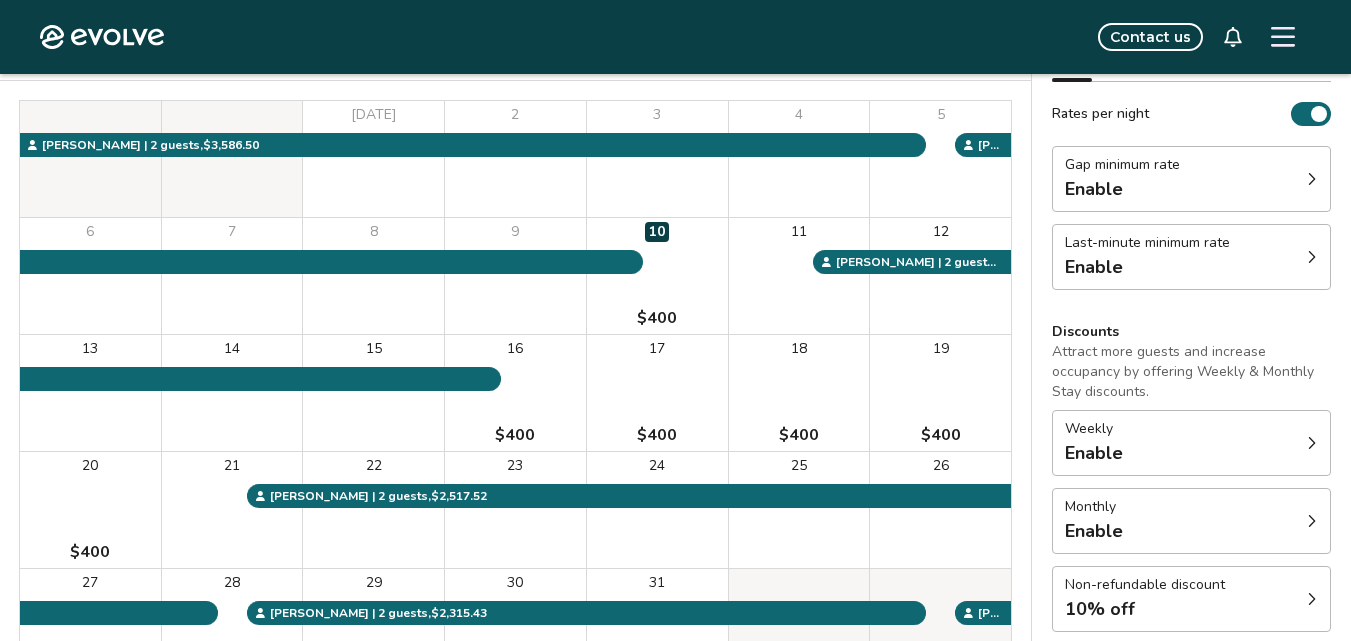 click on "Gap minimum rate" at bounding box center [1122, 165] 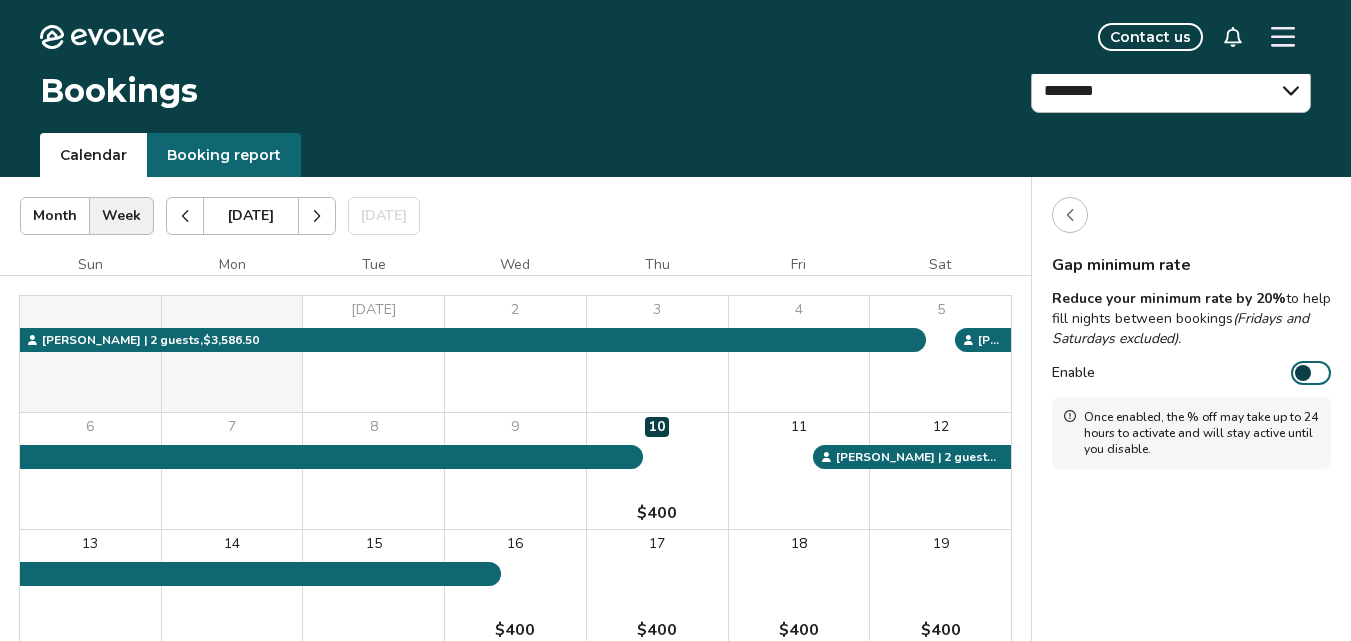 scroll, scrollTop: 0, scrollLeft: 0, axis: both 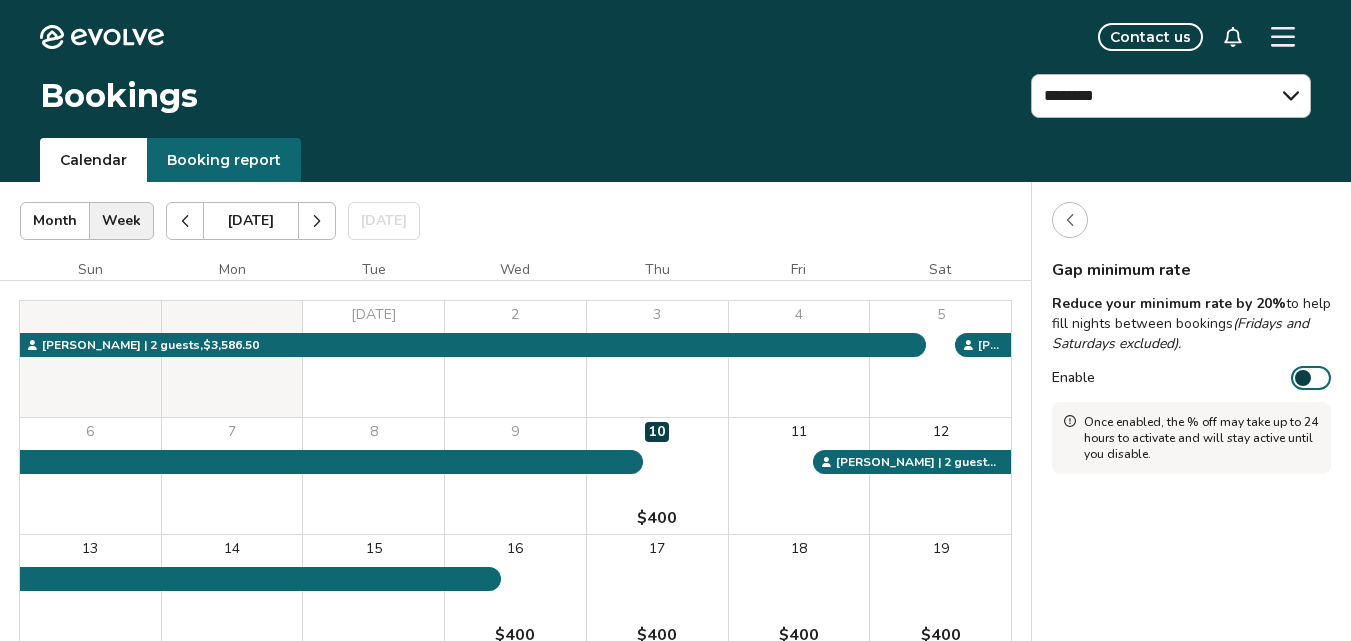 click at bounding box center (1070, 220) 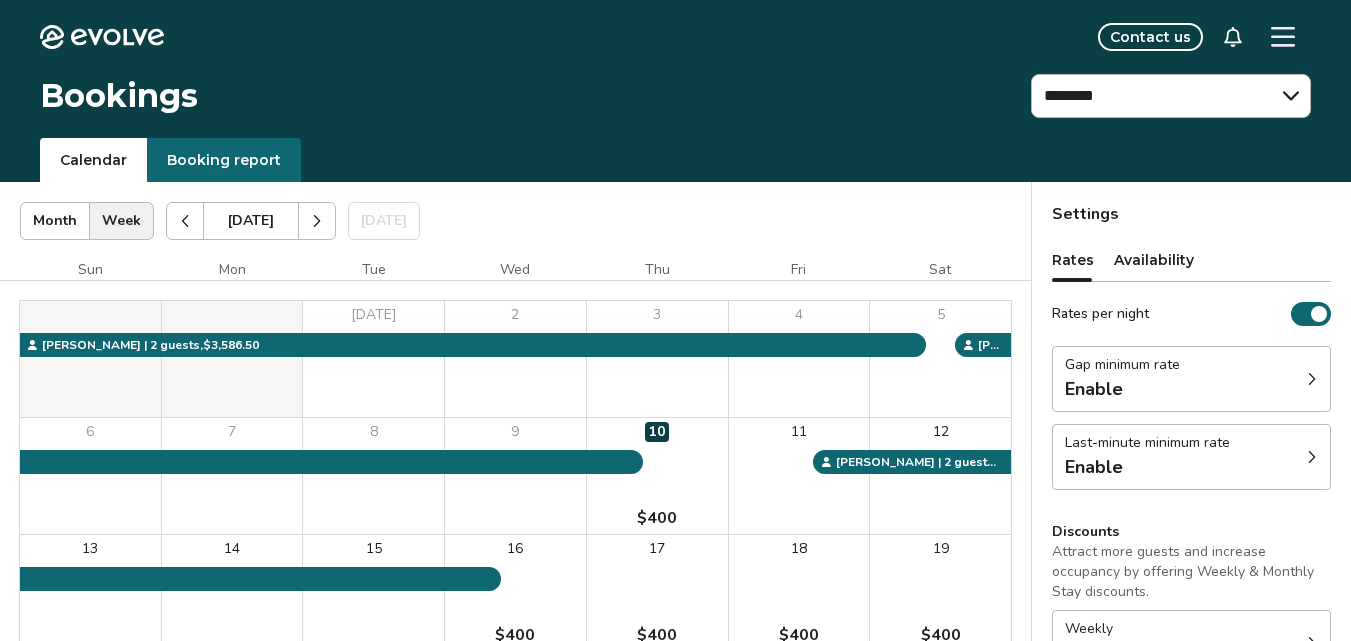 click on "Availability" at bounding box center (1154, 260) 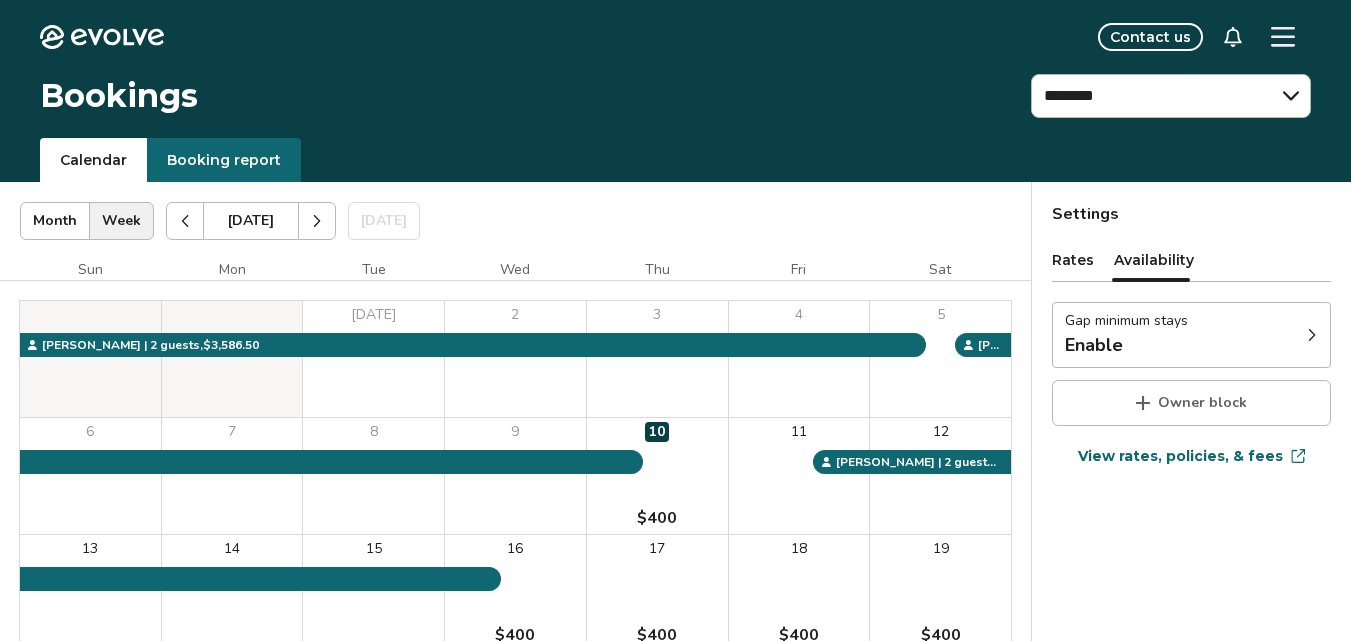 click on "Rates" at bounding box center (1073, 260) 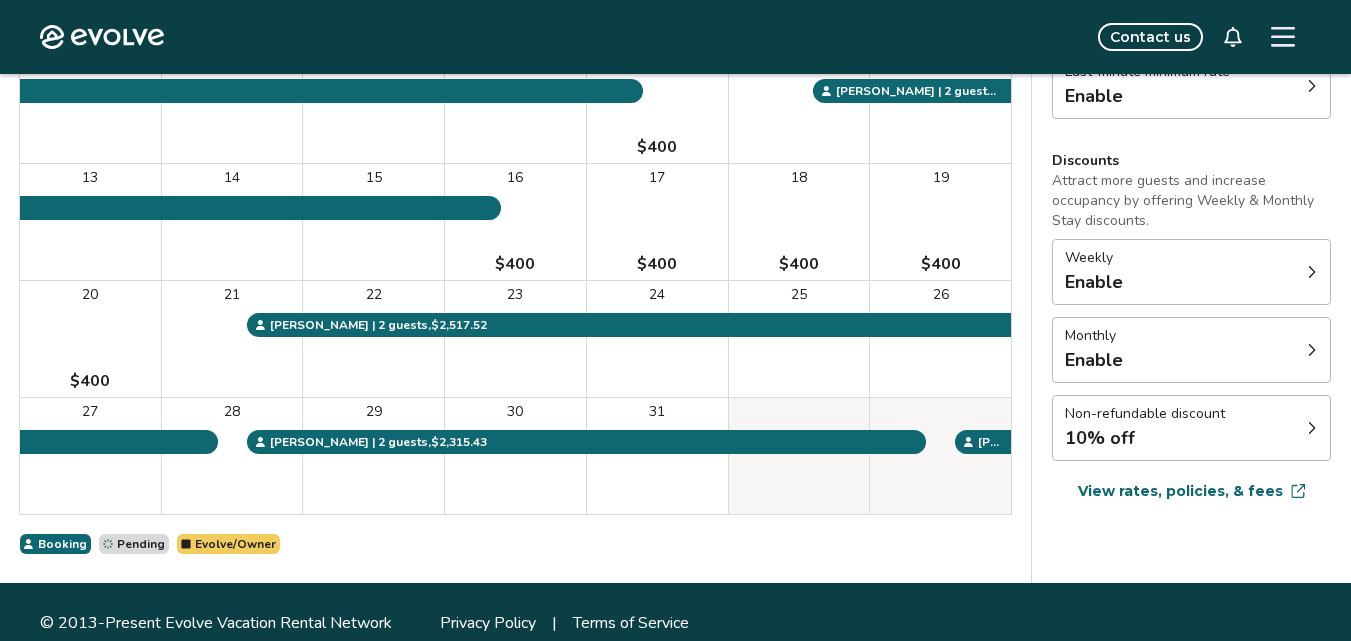 scroll, scrollTop: 381, scrollLeft: 0, axis: vertical 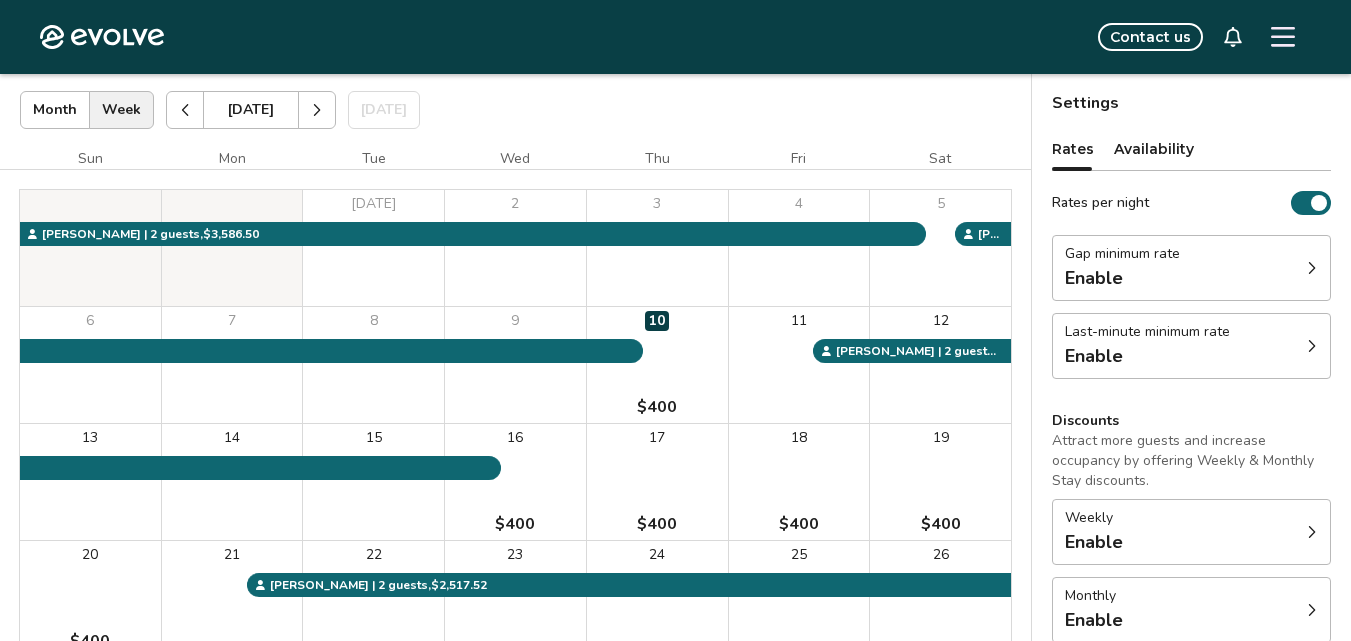 click 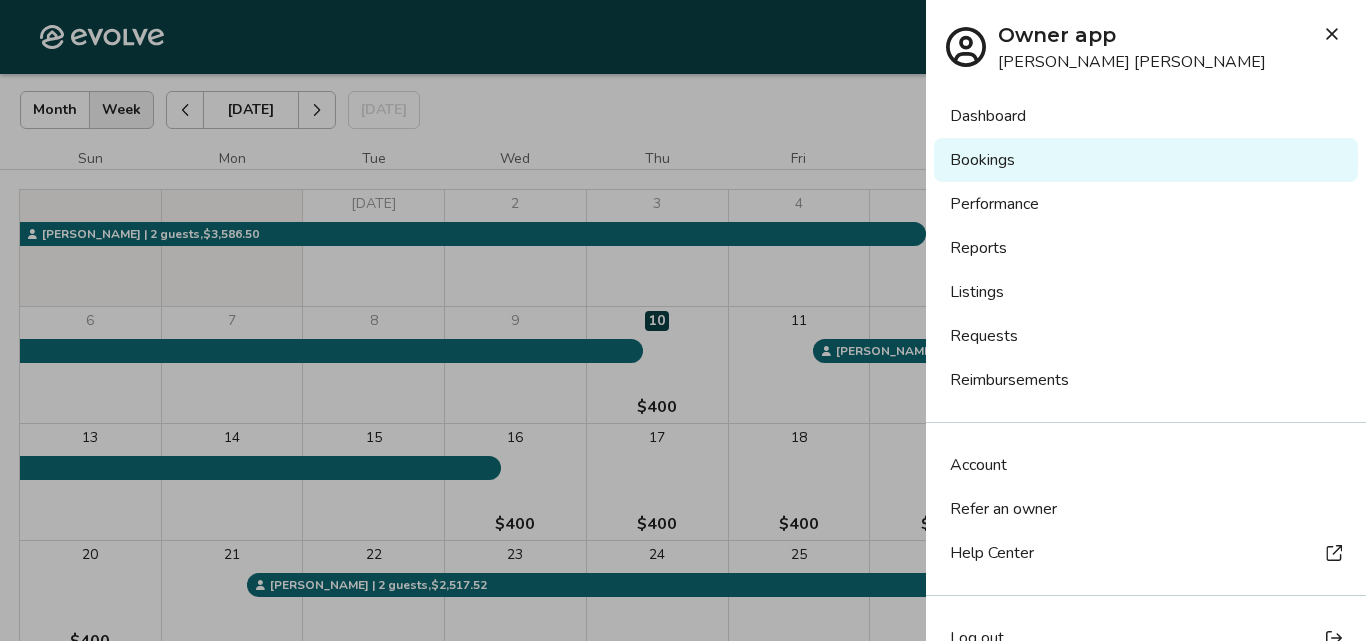 click on "Bookings" at bounding box center [1146, 160] 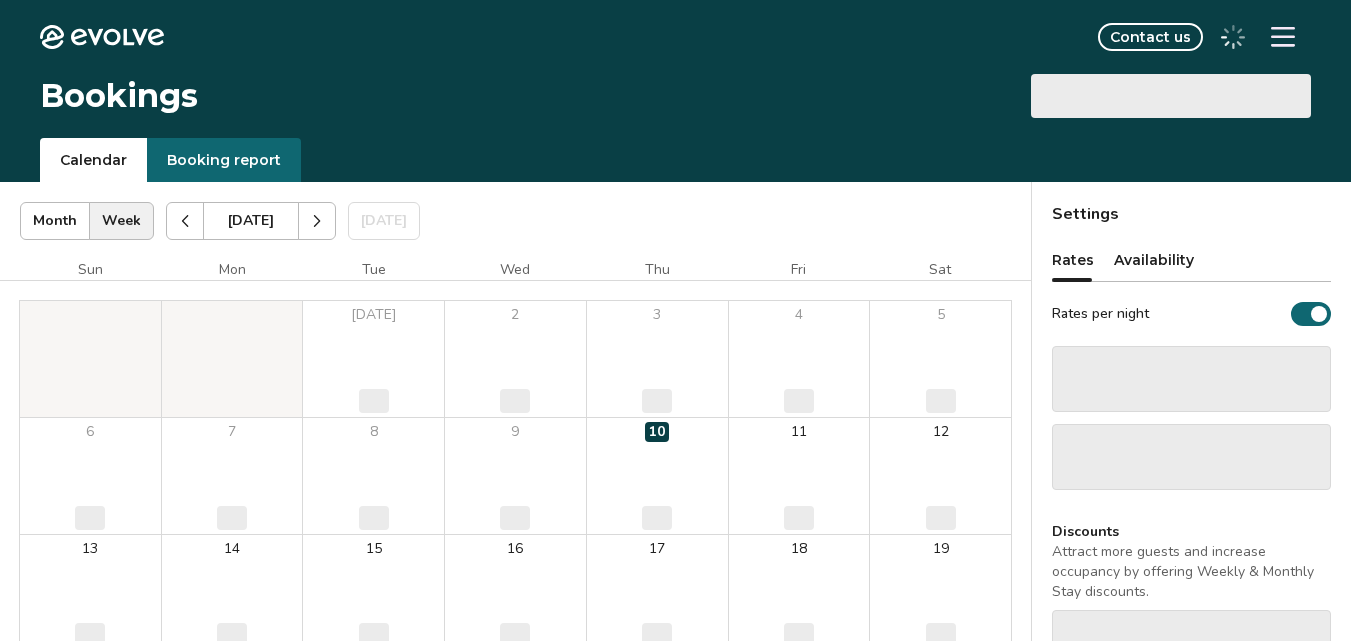 scroll, scrollTop: 0, scrollLeft: 0, axis: both 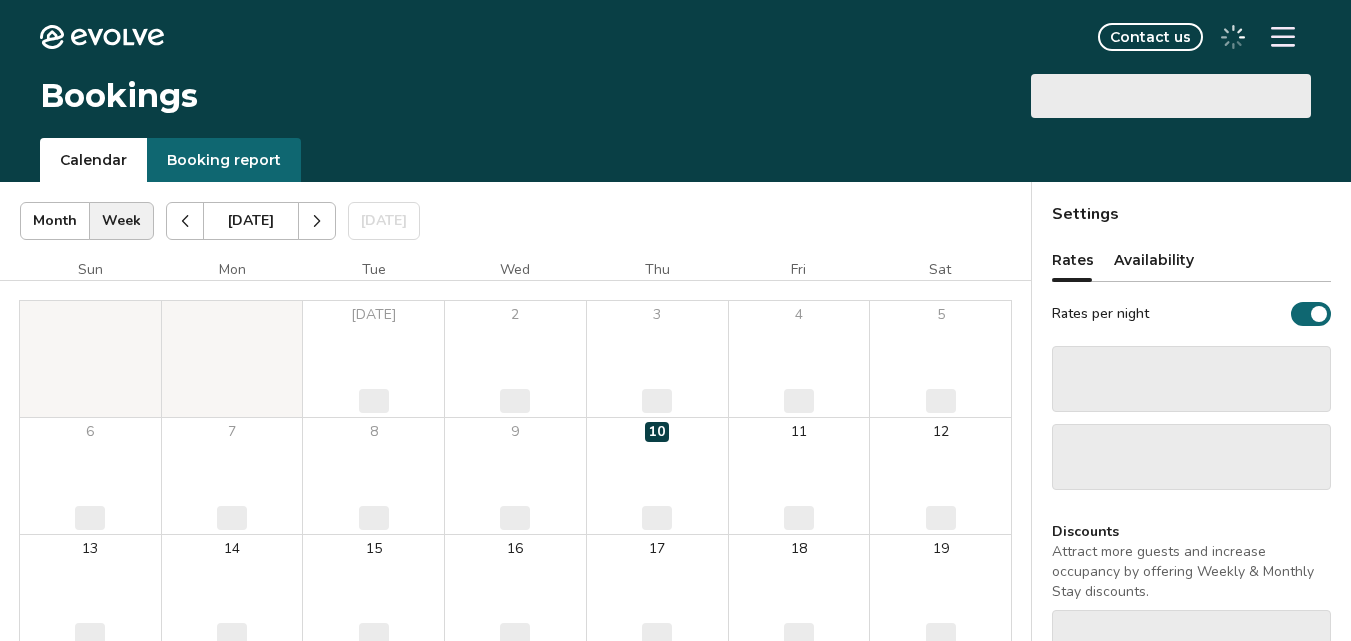 select on "**********" 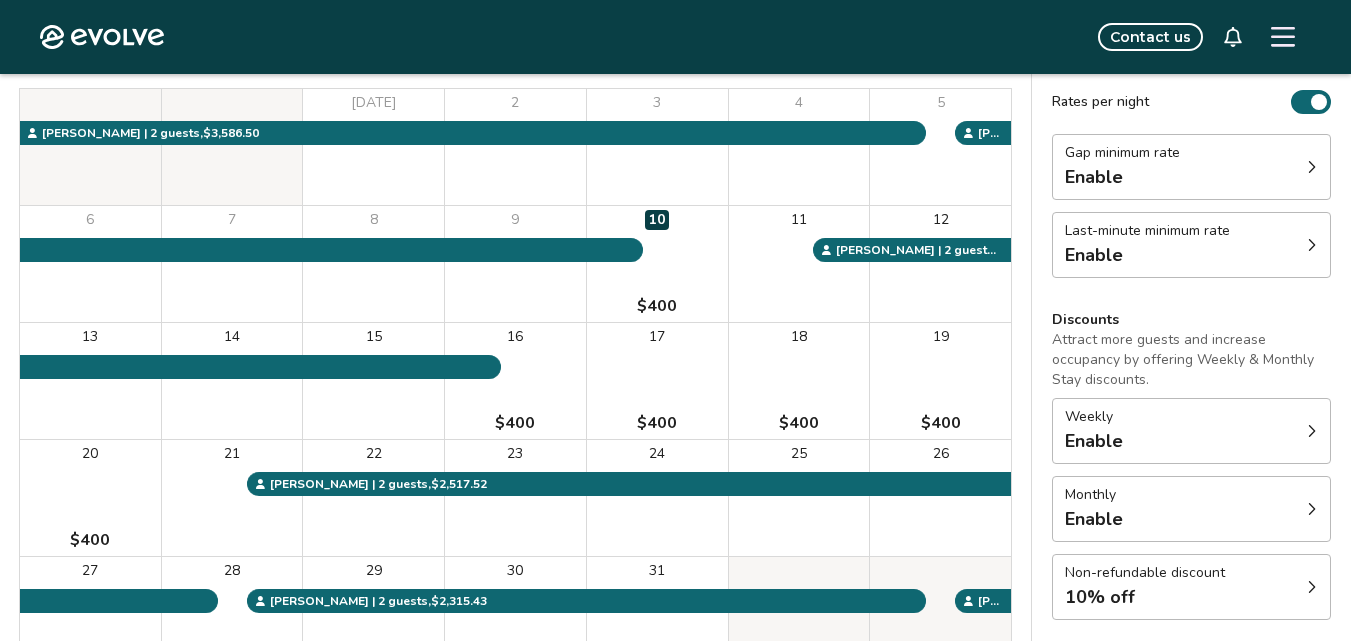 scroll, scrollTop: 0, scrollLeft: 0, axis: both 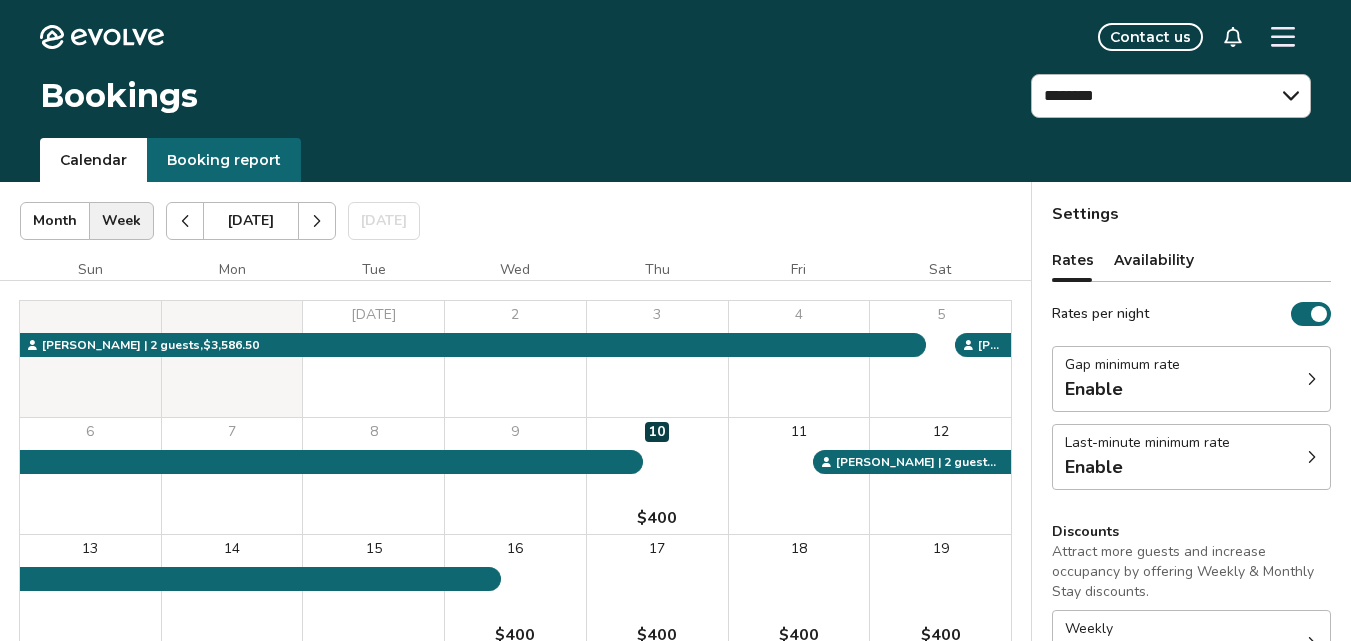 click 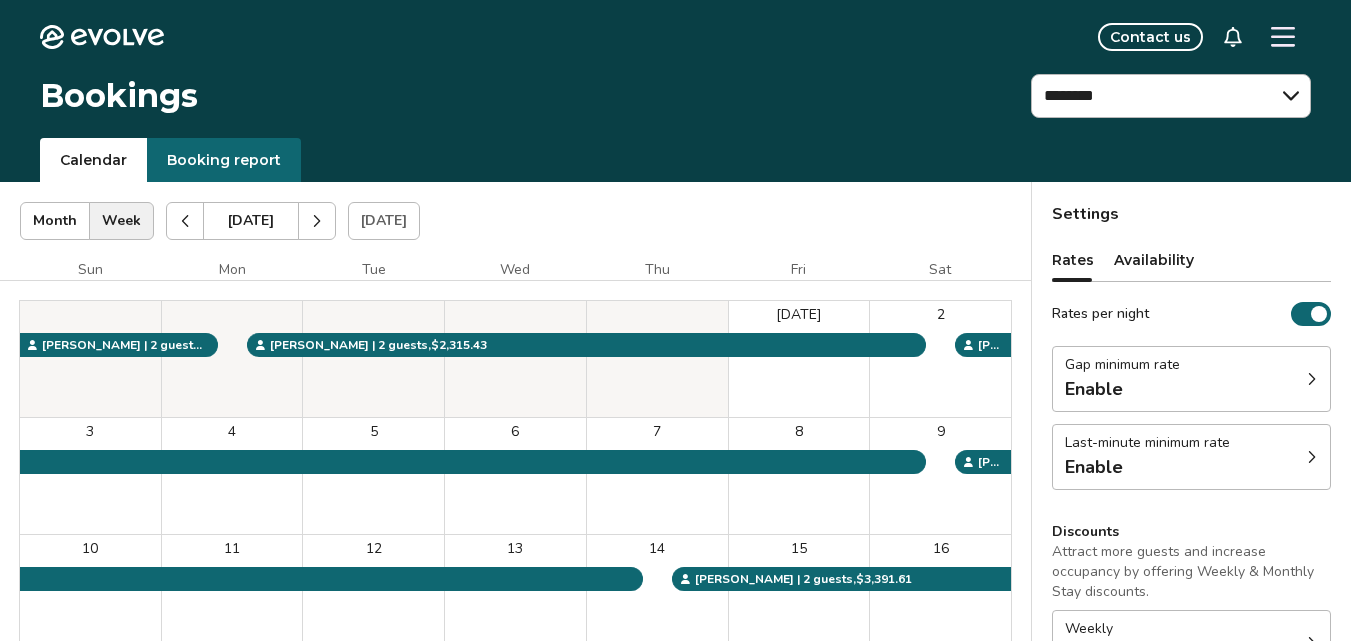 type 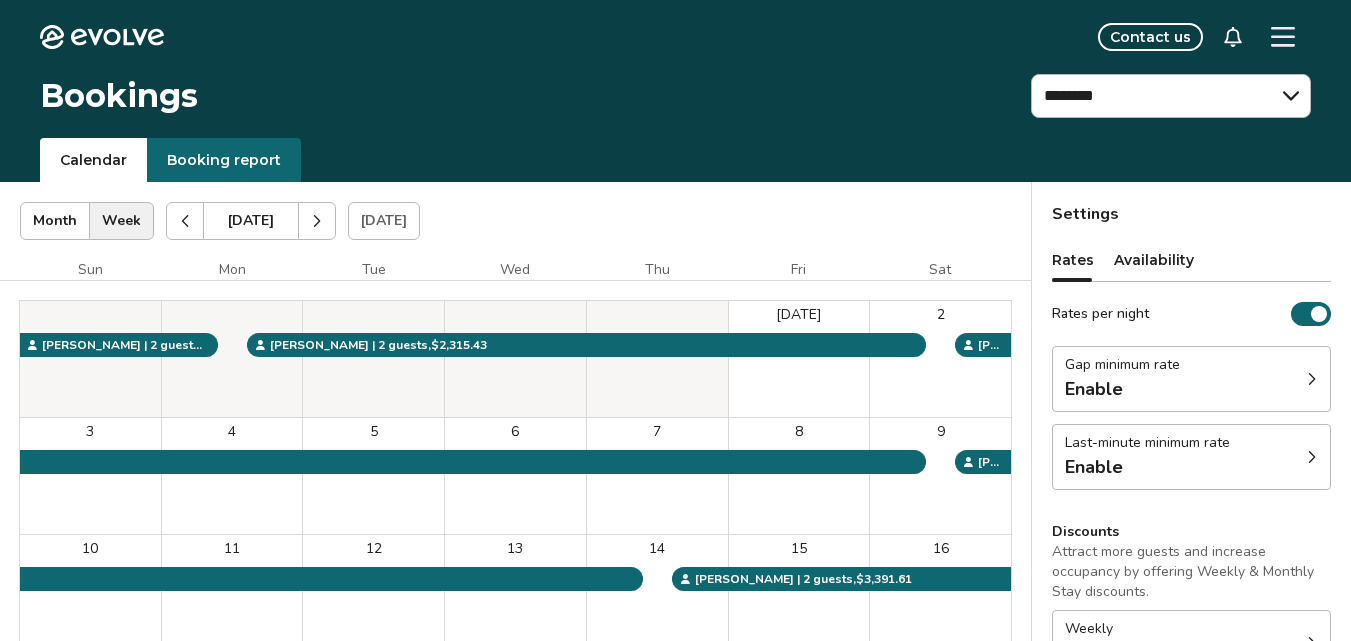 type 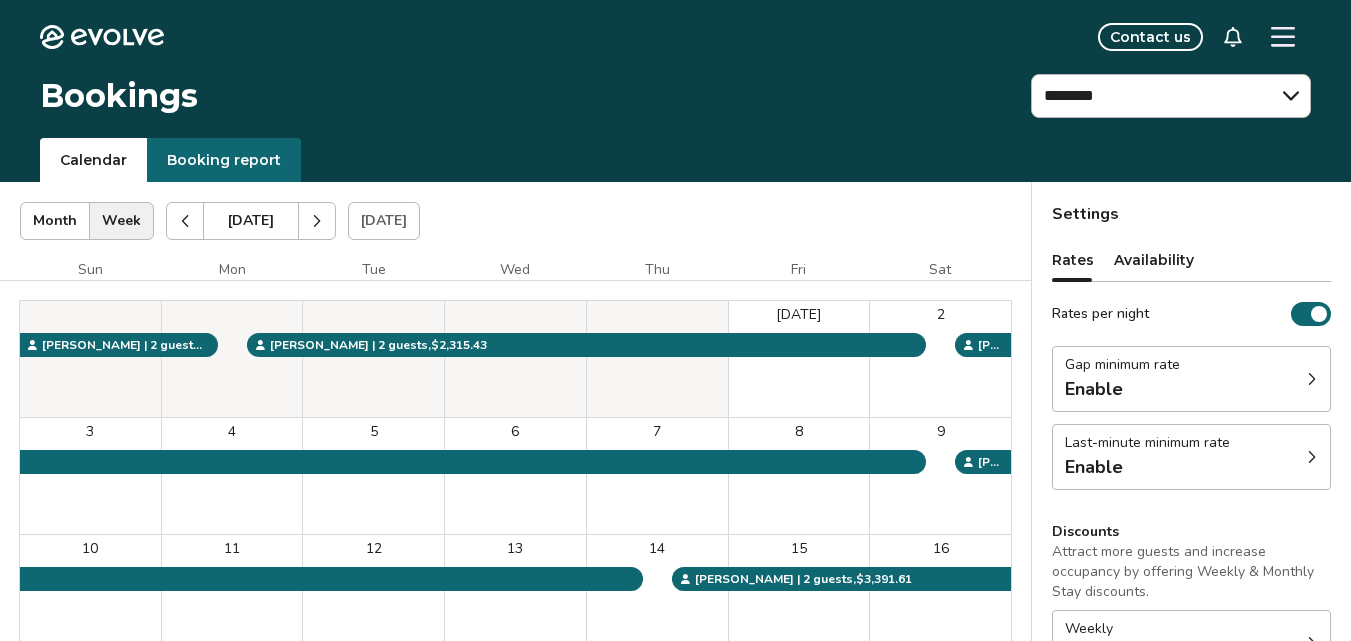 type 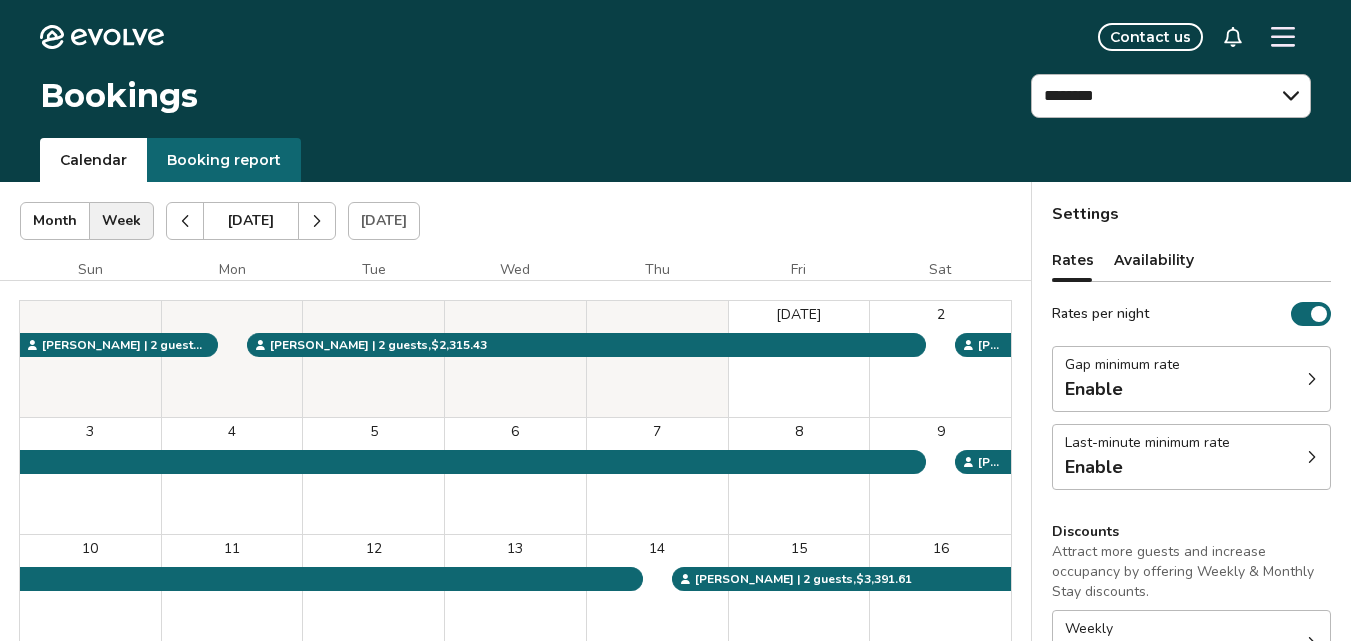 click 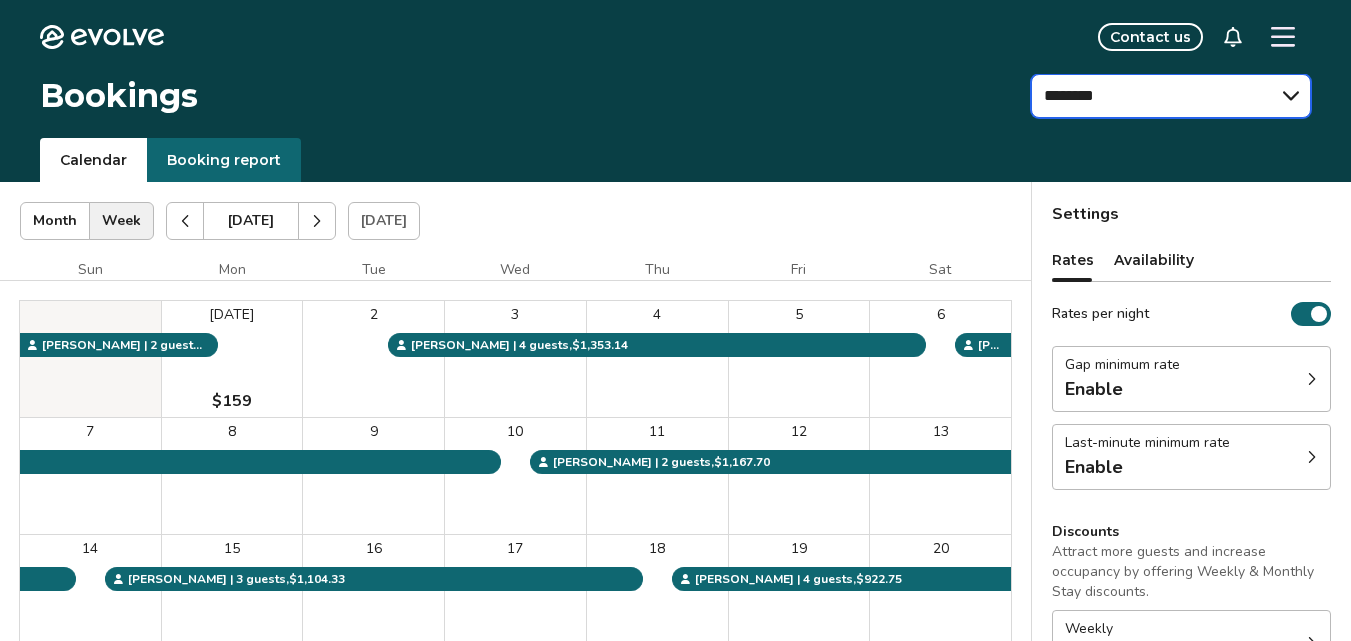 click on "**********" at bounding box center [1171, 96] 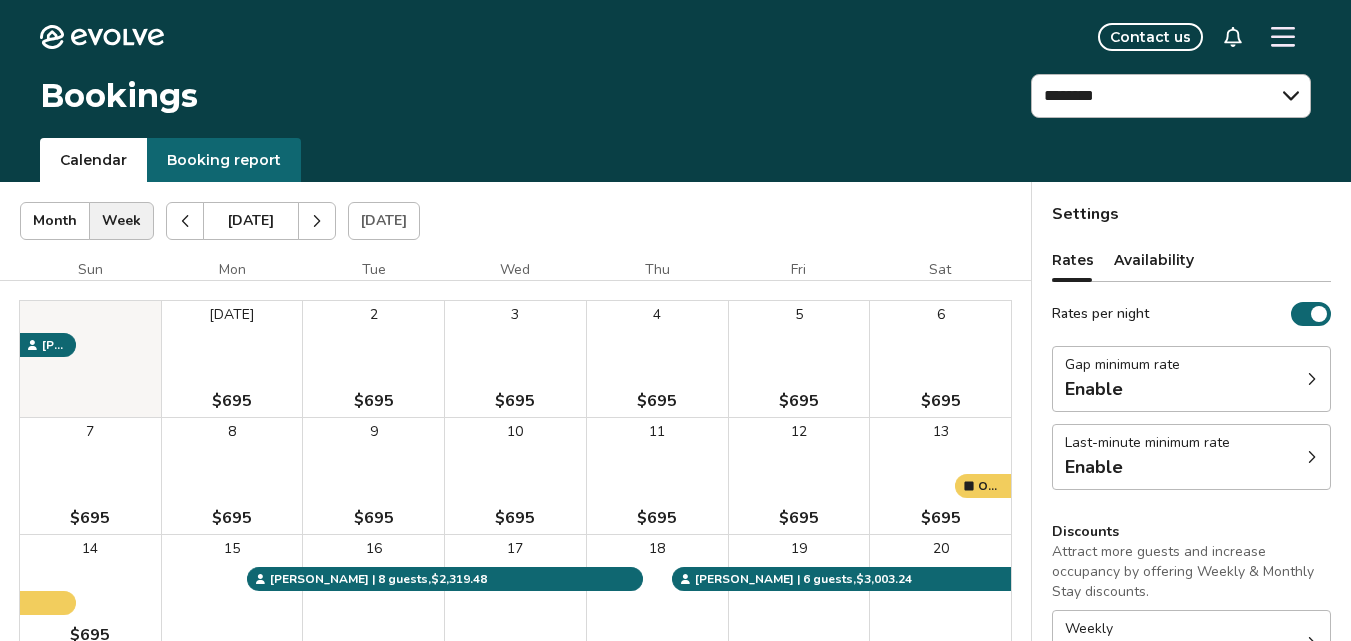 click at bounding box center [185, 221] 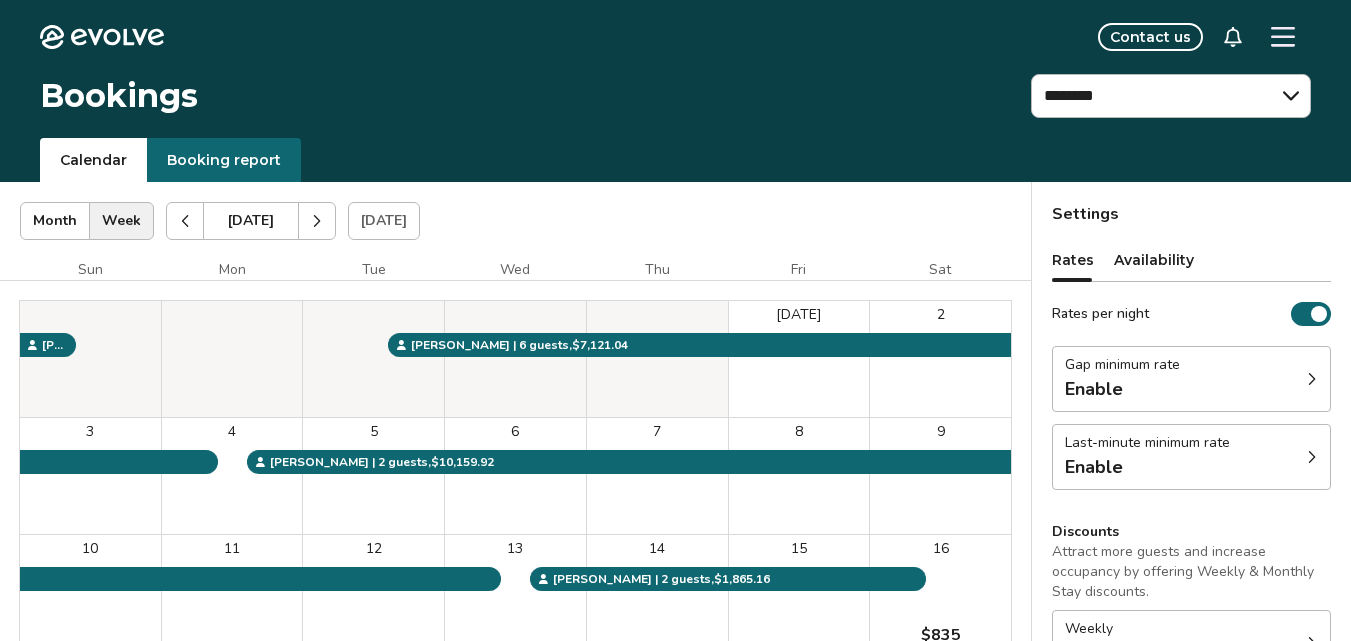 click on "Aug 2025  | Views Month Week Aug 2025 Today Settings Courtside Aug 2025 Sun Mon Tue Wed Thu Fri Sat Aug 1 2 3 4 5 6 7 8 9 10 11 12 13 14 15 16 $835 17 $835 18 19 20 21 22 23 $835 24 25 26 27 28 29 30 31 $695 Owner block | 1 nights,  Not ready to accept bookings at this time Andrea E. | 6 guests ,  $7,121.04 Kevin K. | 2 guests ,  $10,159.92 Cindi H. | 6 guests ,  $6,140.70 Kevin K. | 2 guests ,  $1,865.16 Milan P. | 2 guests ,  $5,480.00 DOROTHY S. | 8 guests ,  $7,213.22 Booking Pending Evolve/Owner" at bounding box center [515, 622] 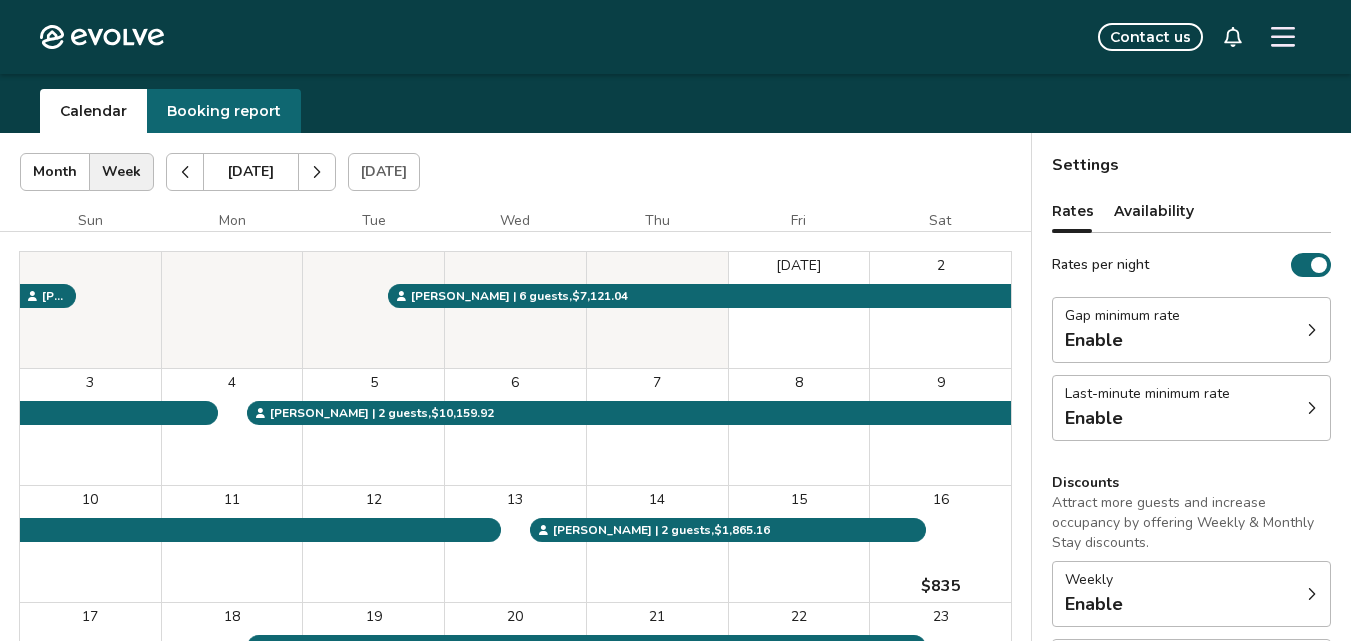 scroll, scrollTop: 42, scrollLeft: 0, axis: vertical 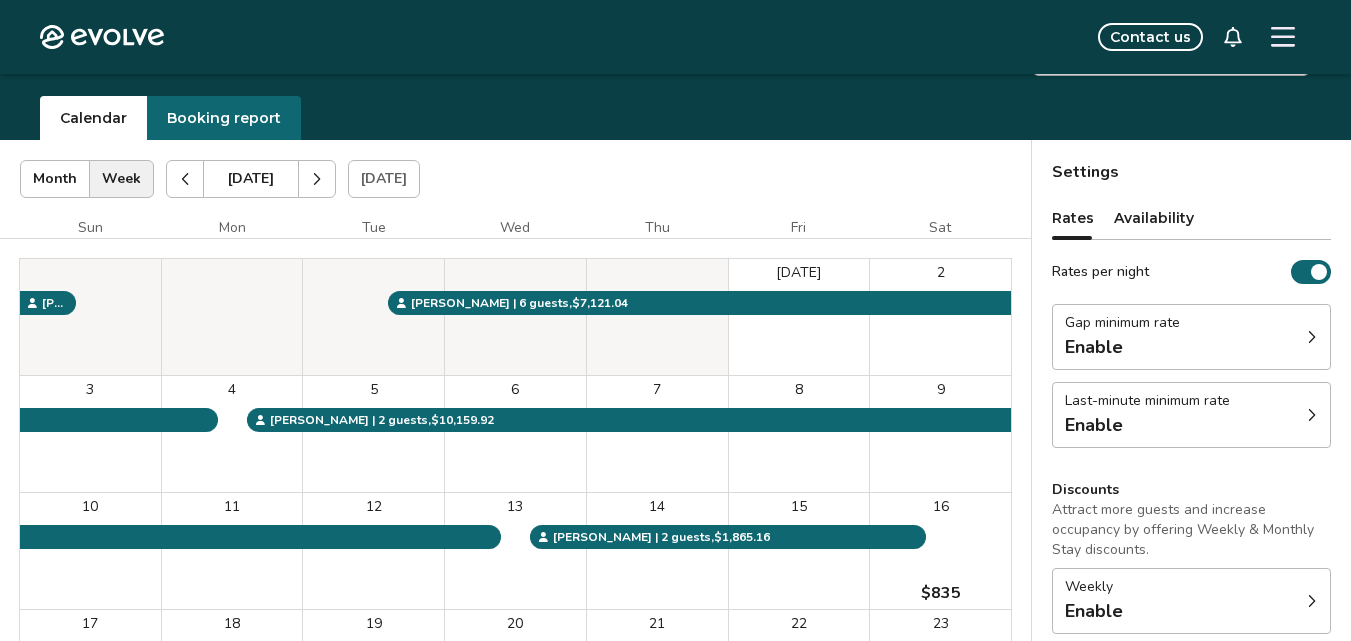 click at bounding box center (317, 179) 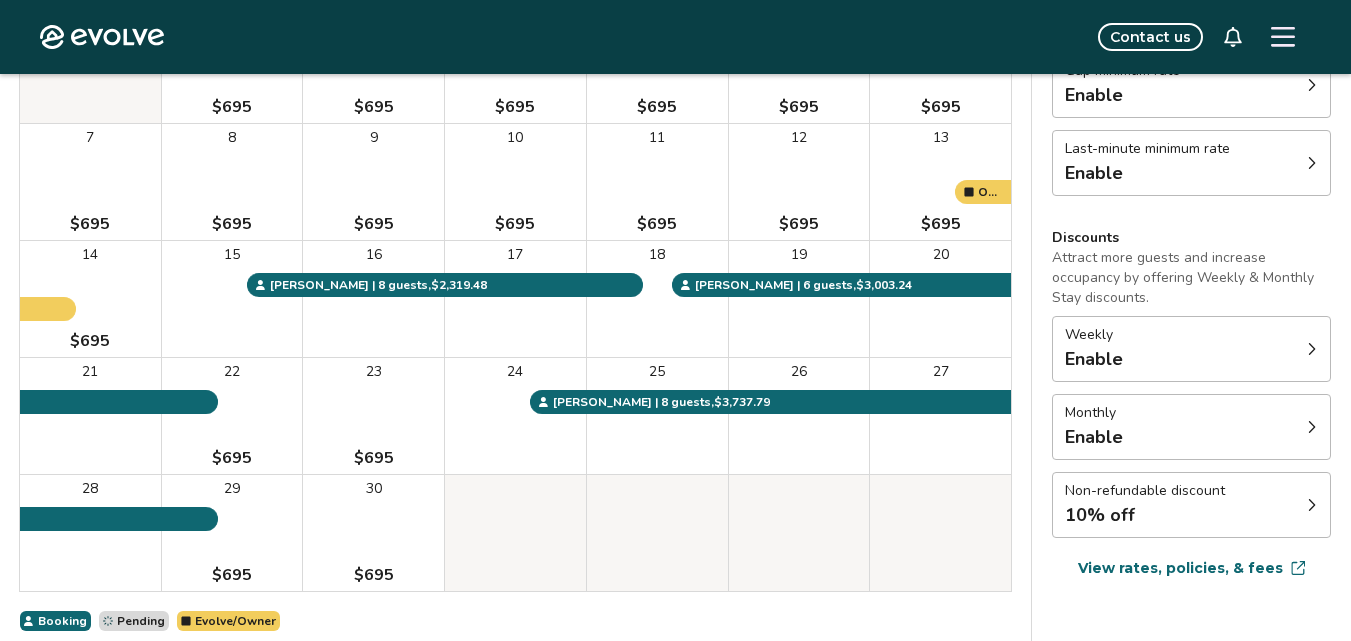 scroll, scrollTop: 298, scrollLeft: 0, axis: vertical 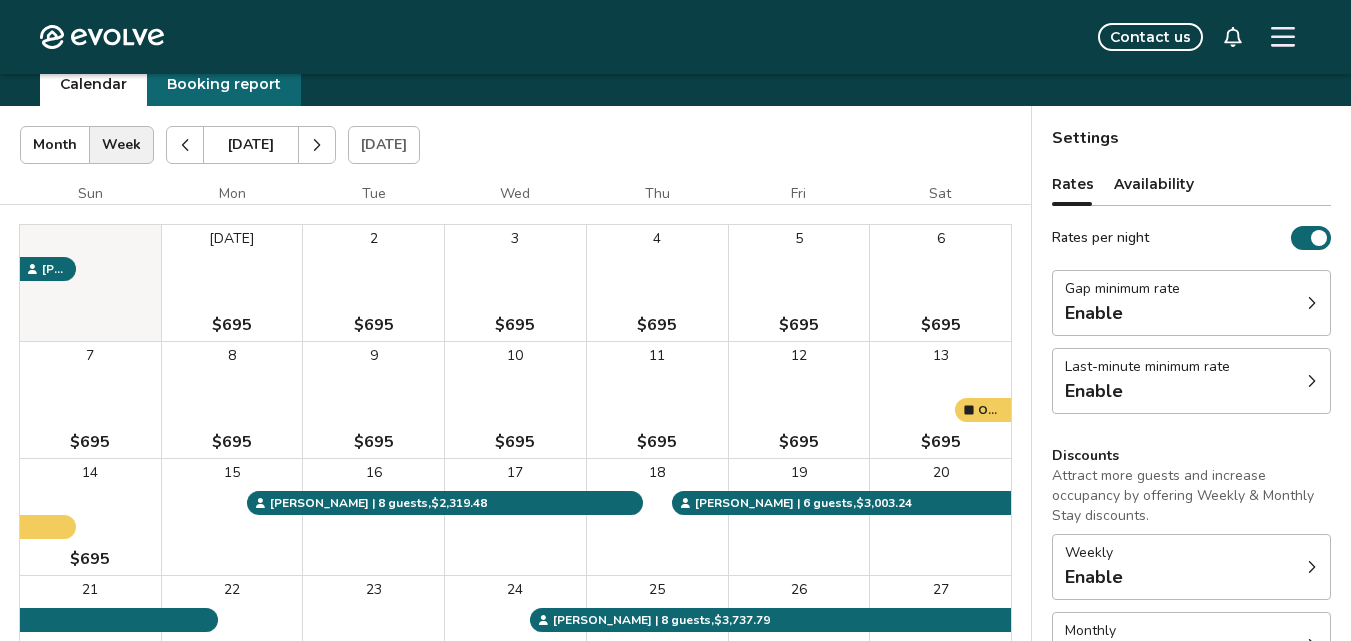 click 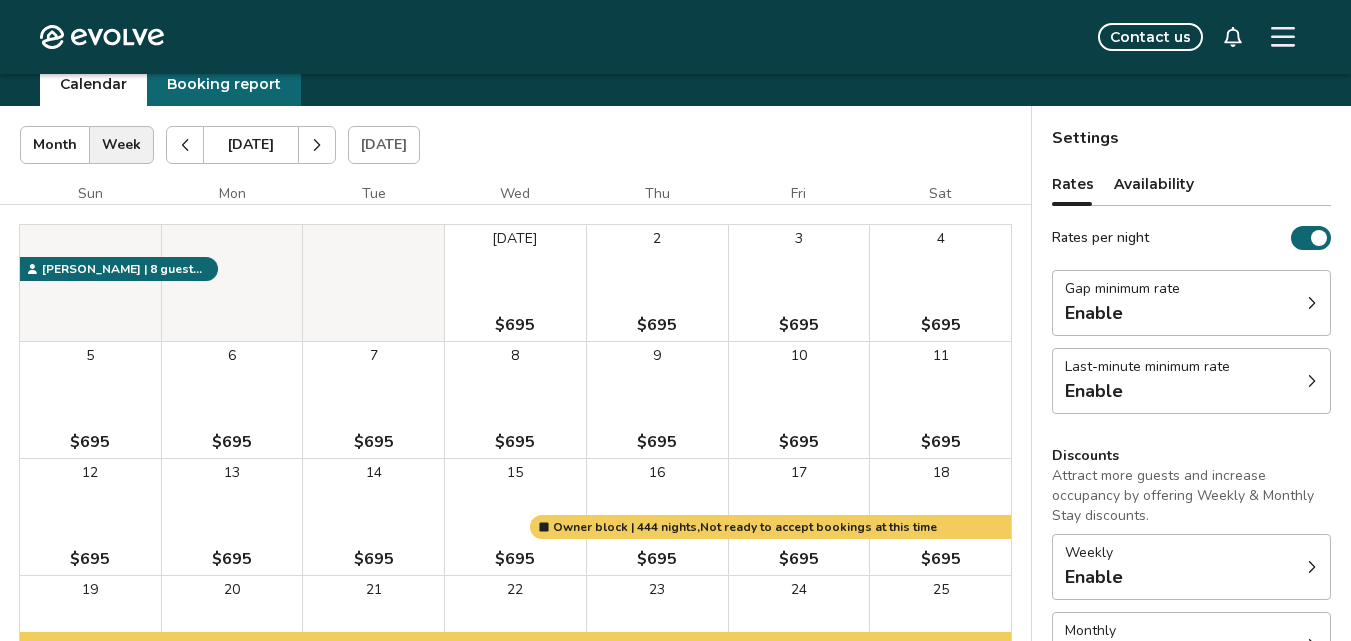 click 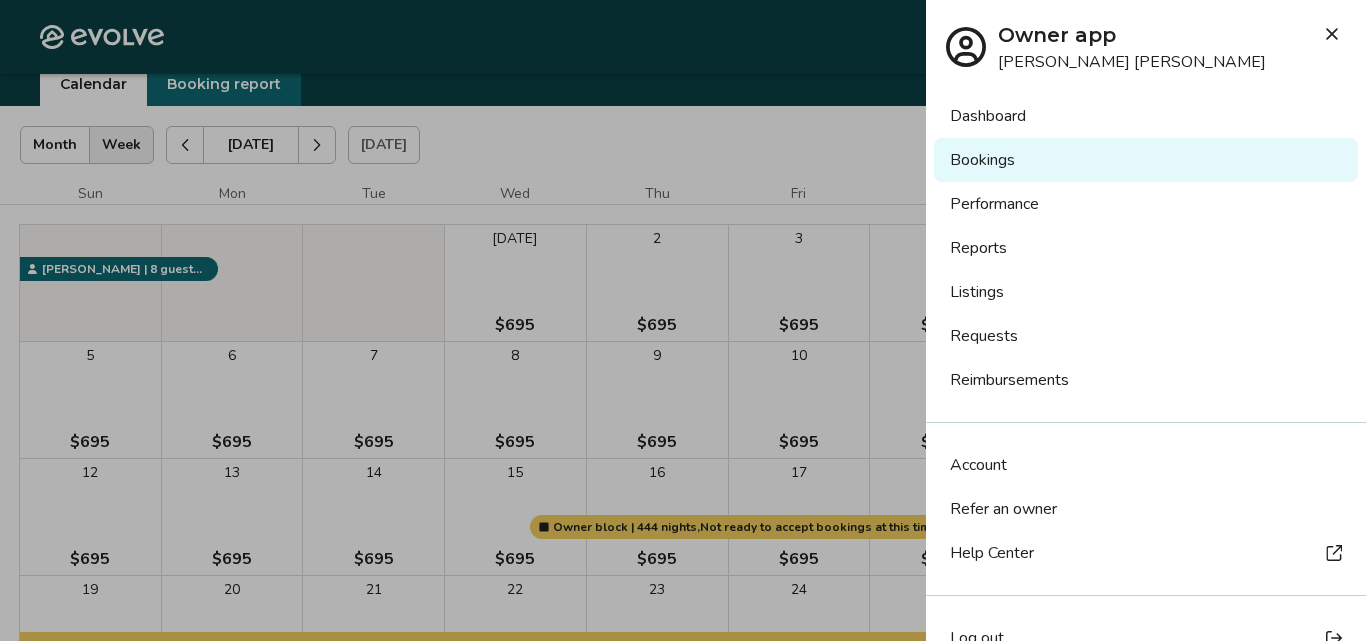 click on "Listings" at bounding box center (1146, 292) 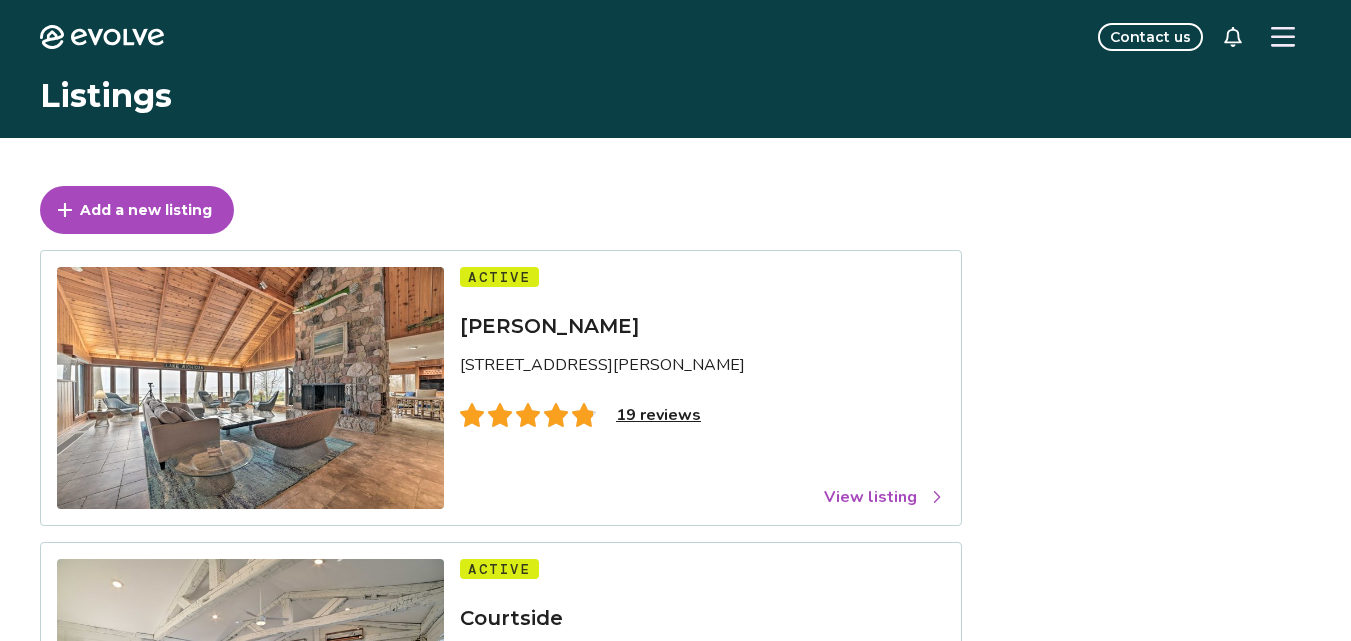 scroll, scrollTop: 0, scrollLeft: 0, axis: both 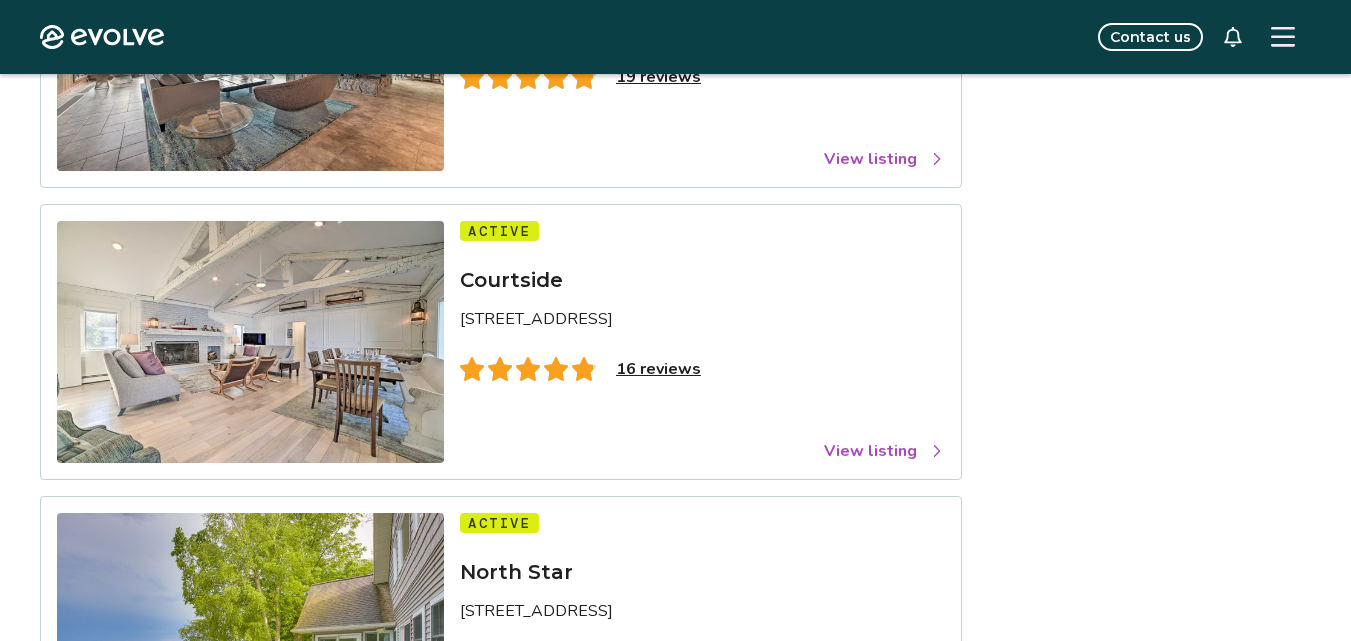 click on "16 reviews" at bounding box center [658, 369] 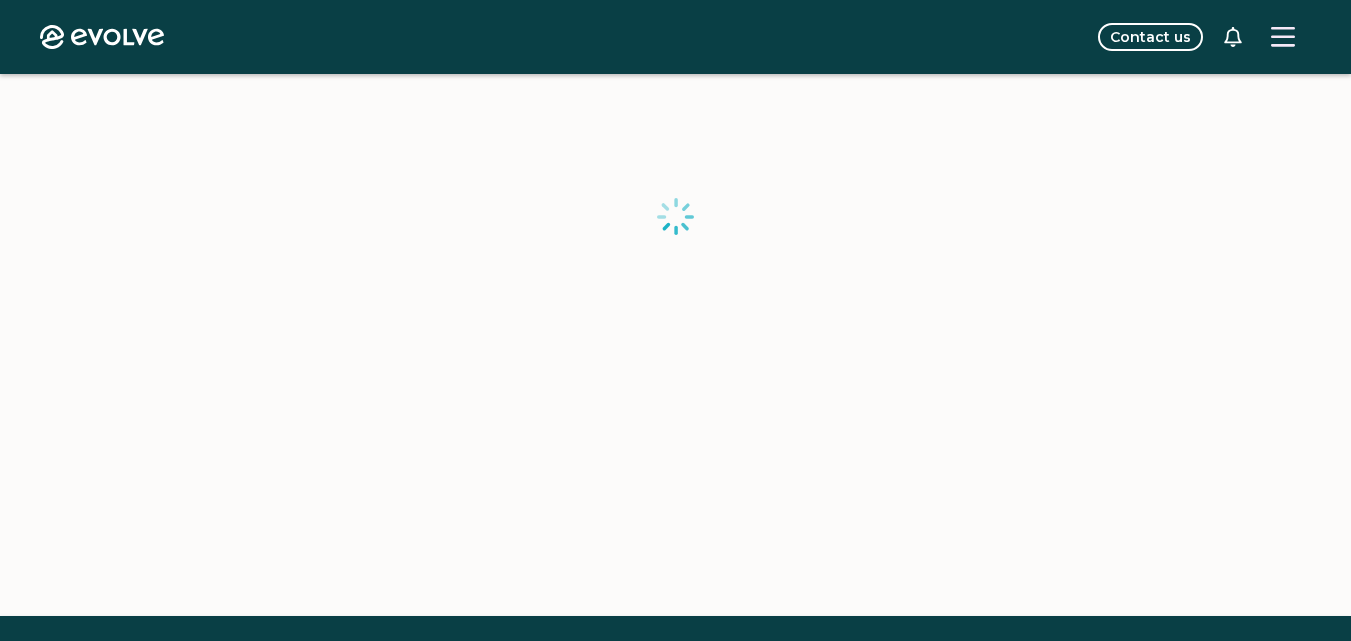 click at bounding box center (675, 216) 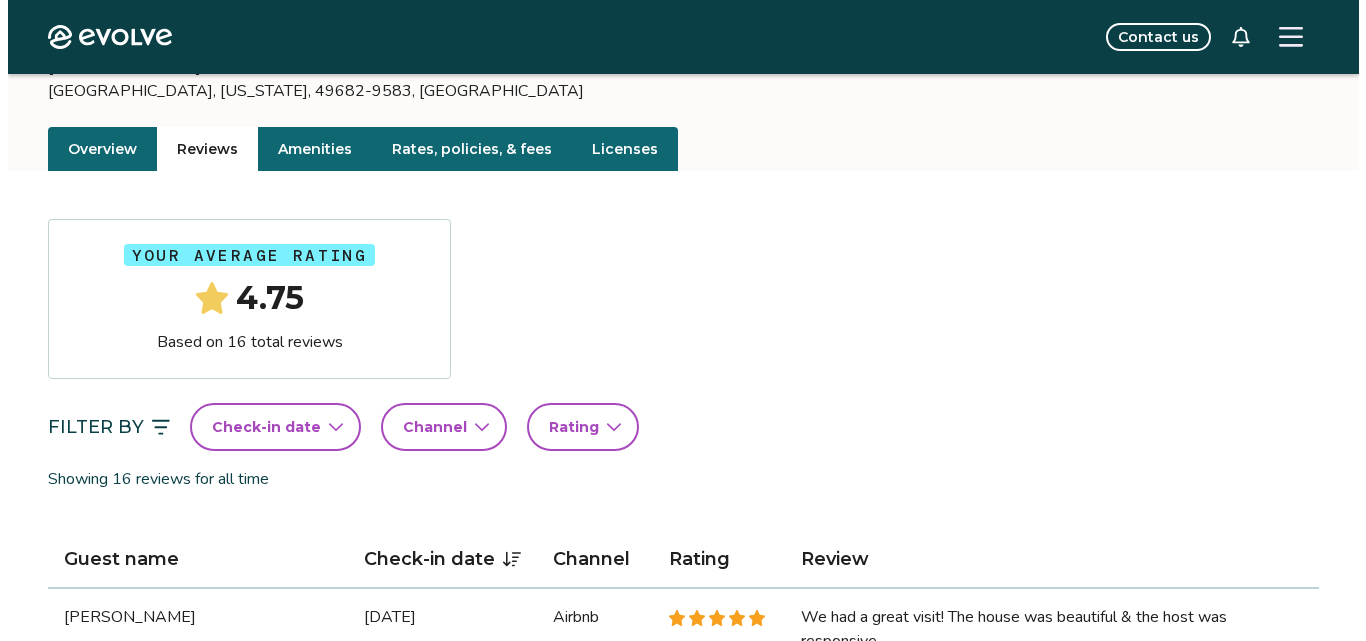 scroll, scrollTop: 138, scrollLeft: 0, axis: vertical 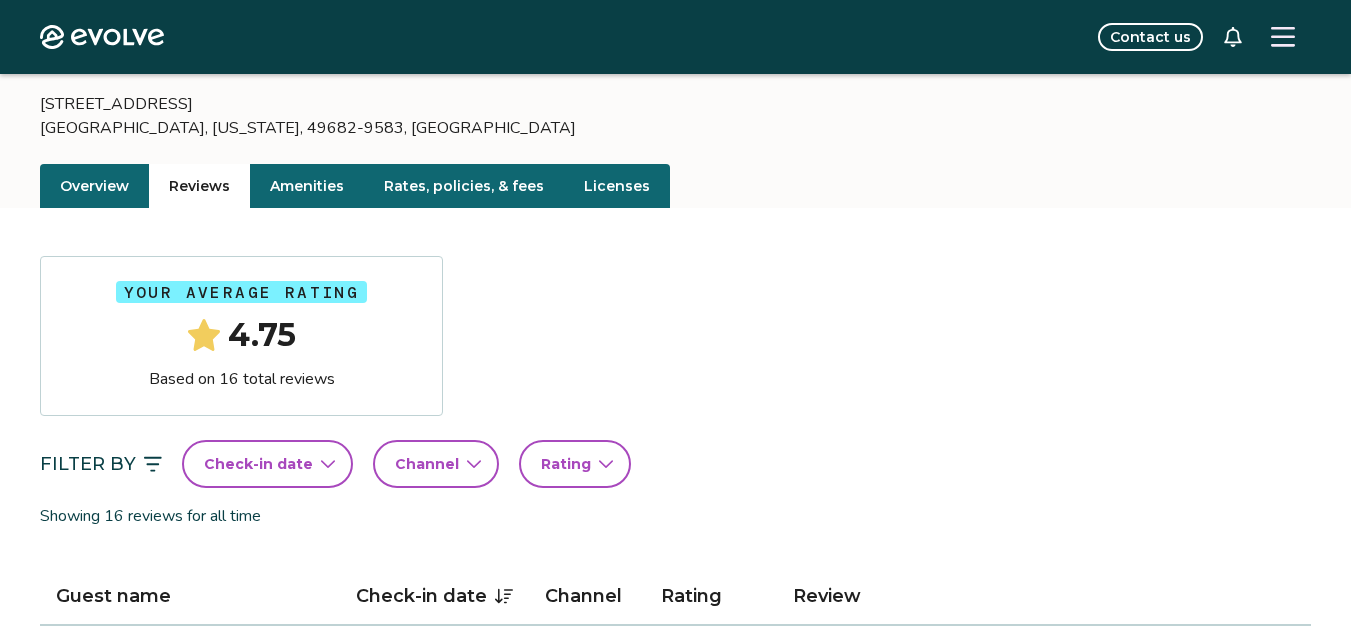 click on "Rates, policies, & fees" at bounding box center [464, 186] 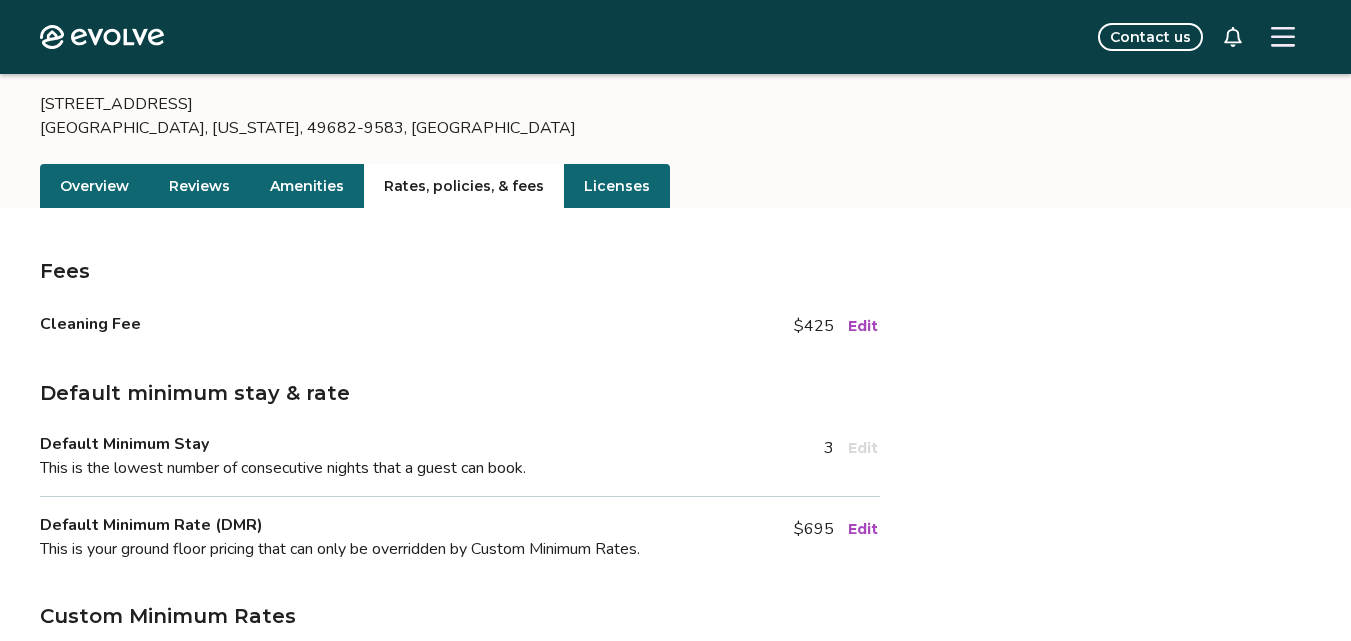 click on "Edit" at bounding box center (863, 529) 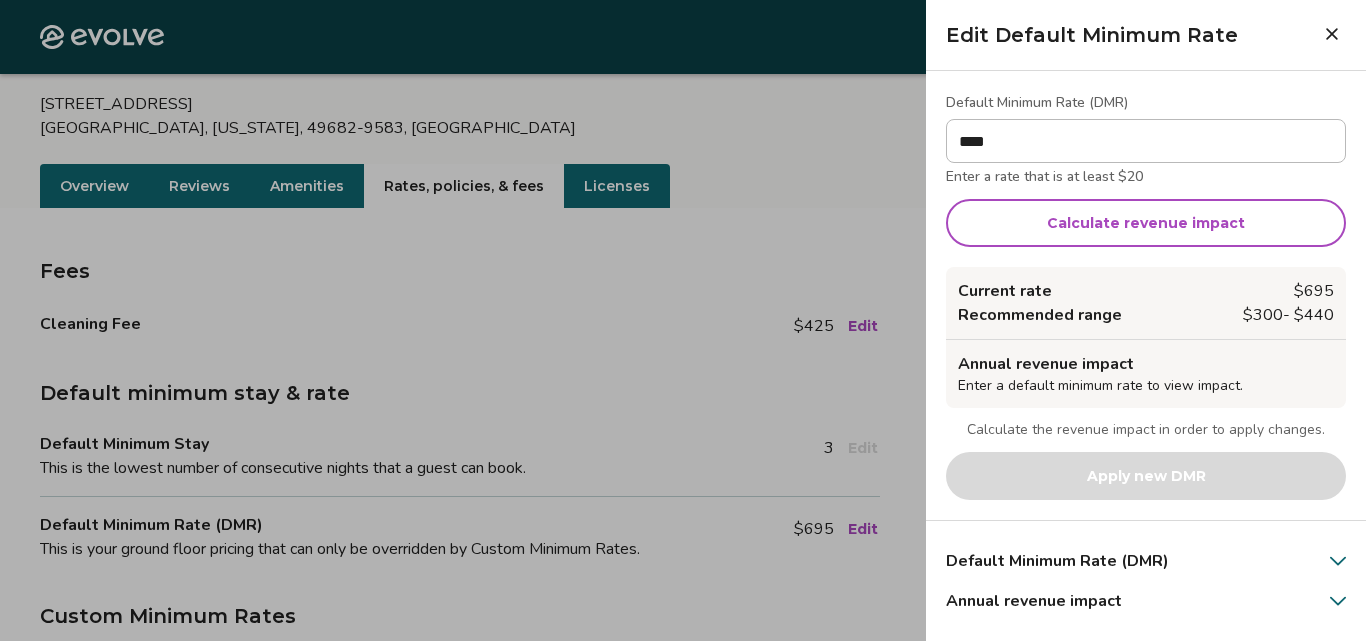 type on "****" 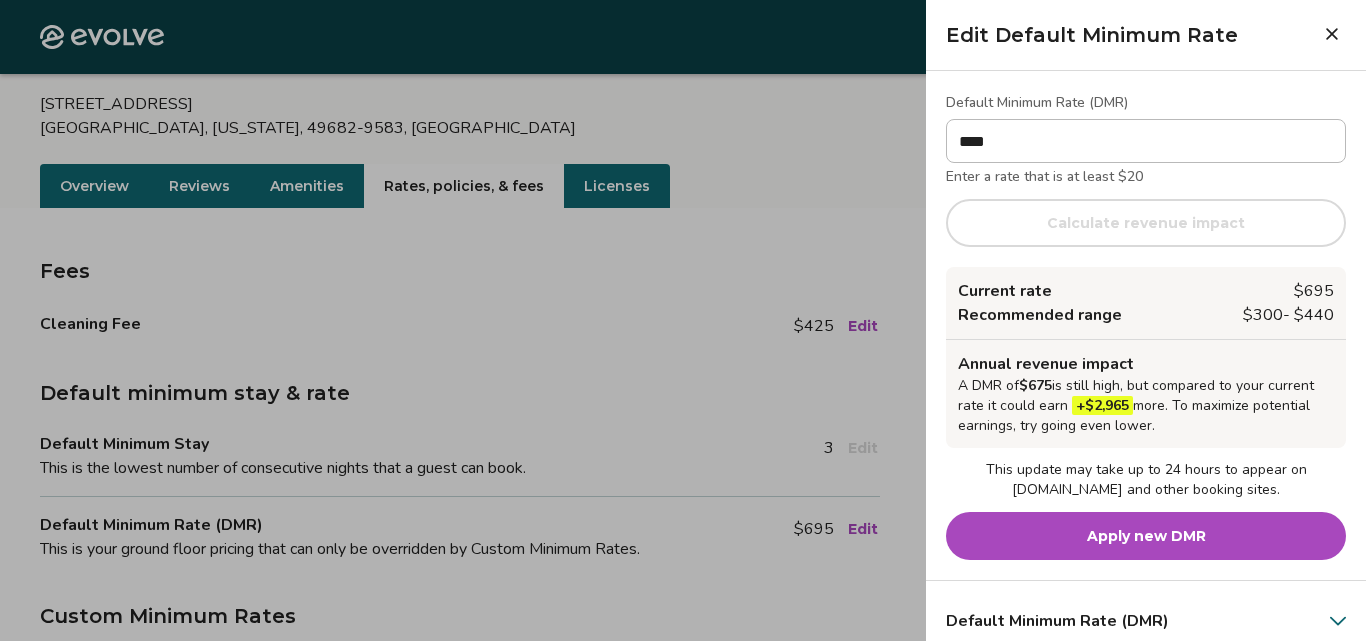 click on "Apply new DMR" at bounding box center (1146, 536) 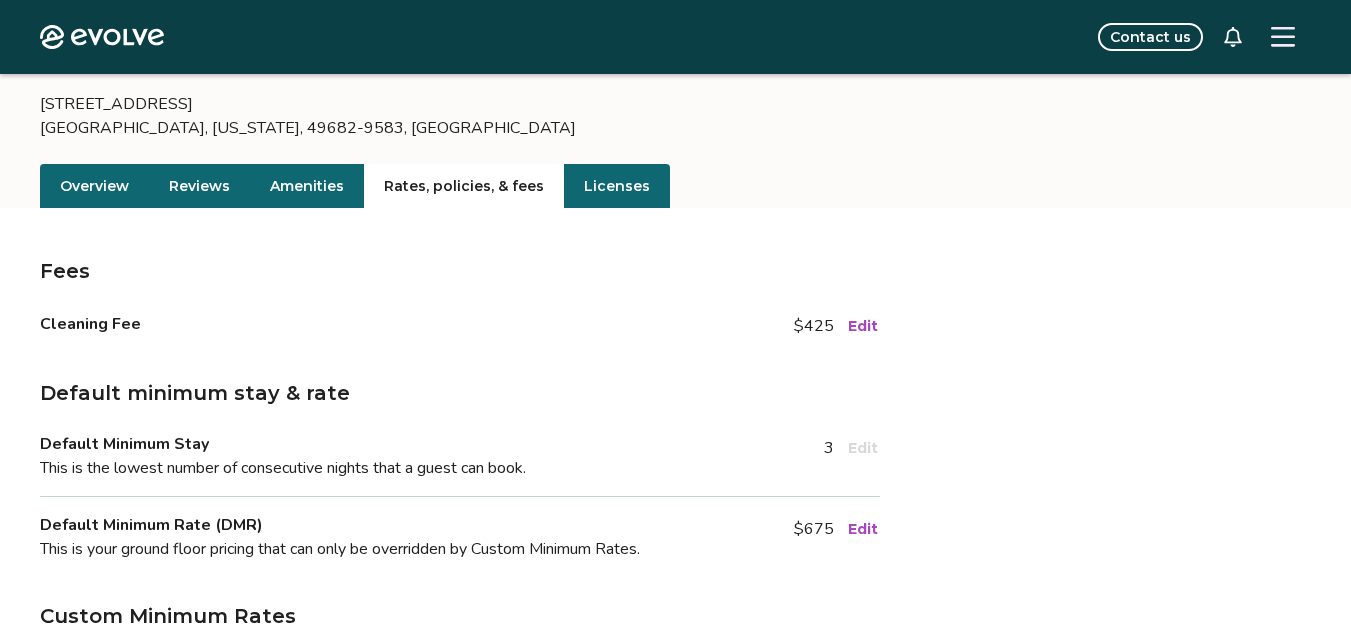 click on "Overview" at bounding box center [94, 186] 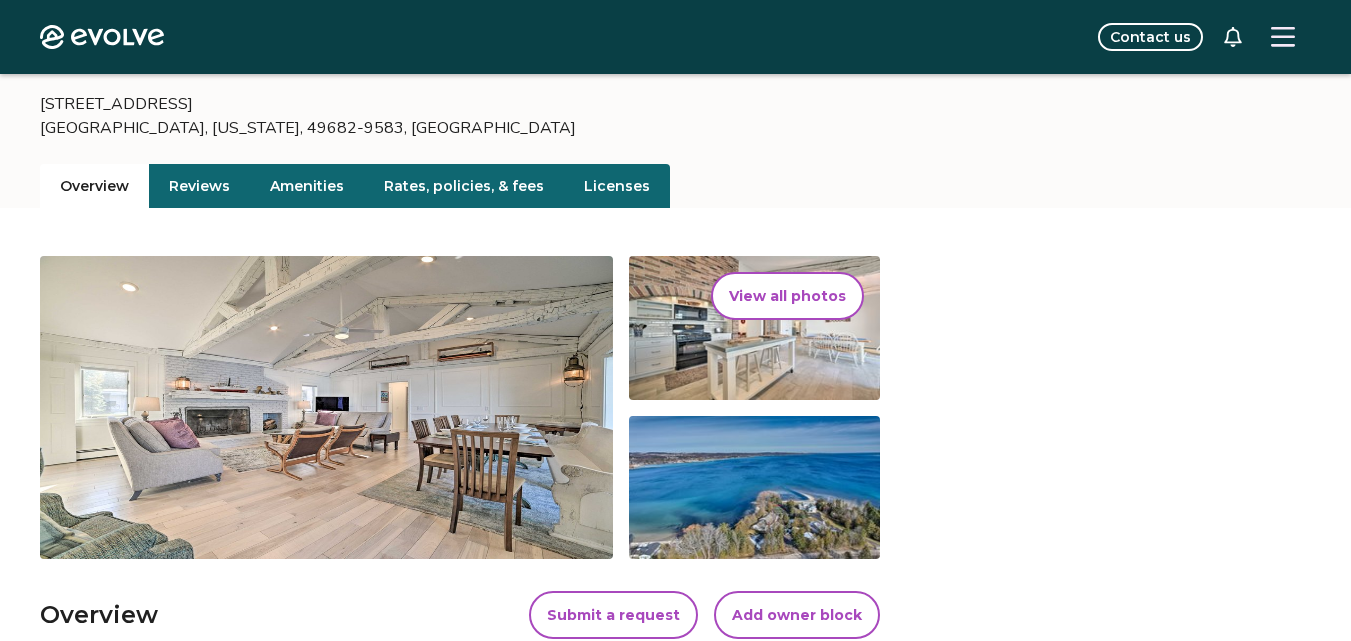 click 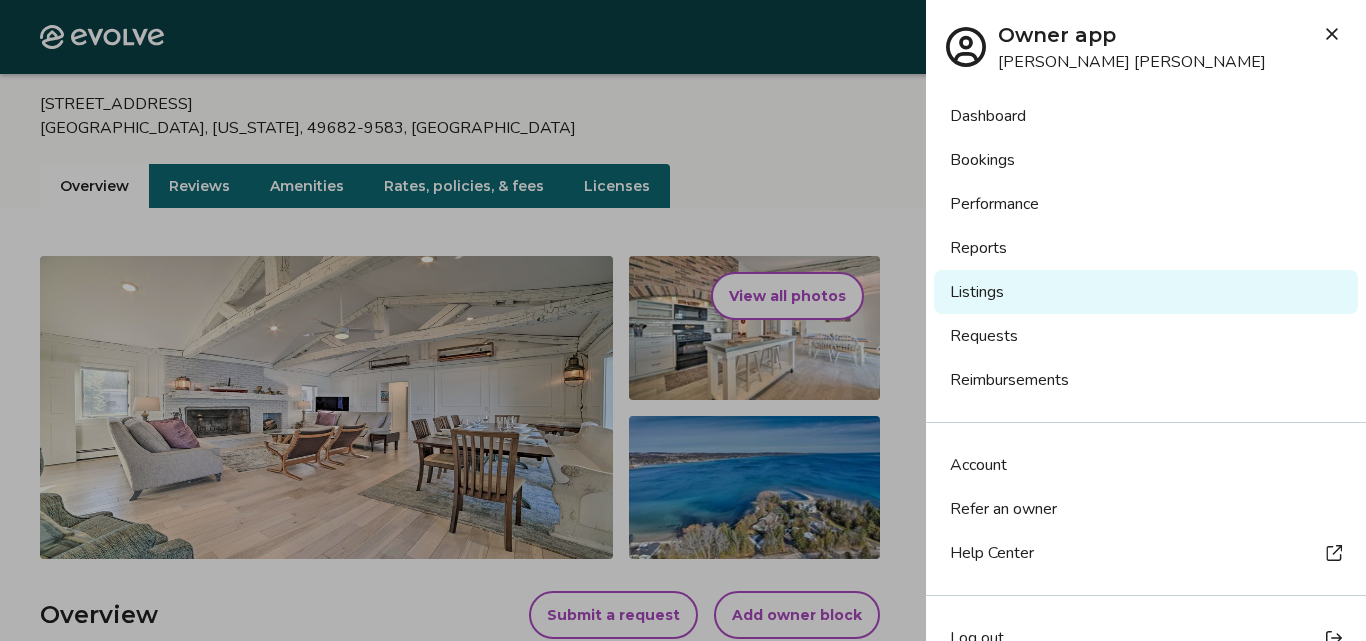 click on "Log out" at bounding box center [977, 638] 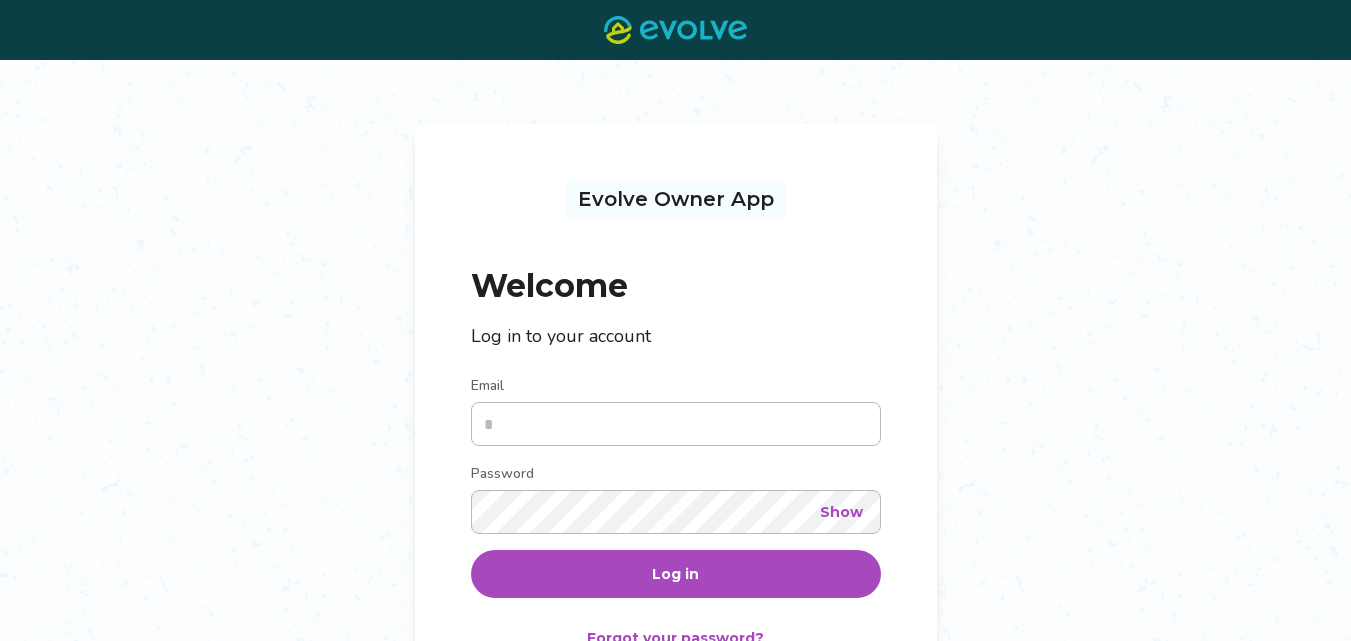 scroll, scrollTop: 0, scrollLeft: 0, axis: both 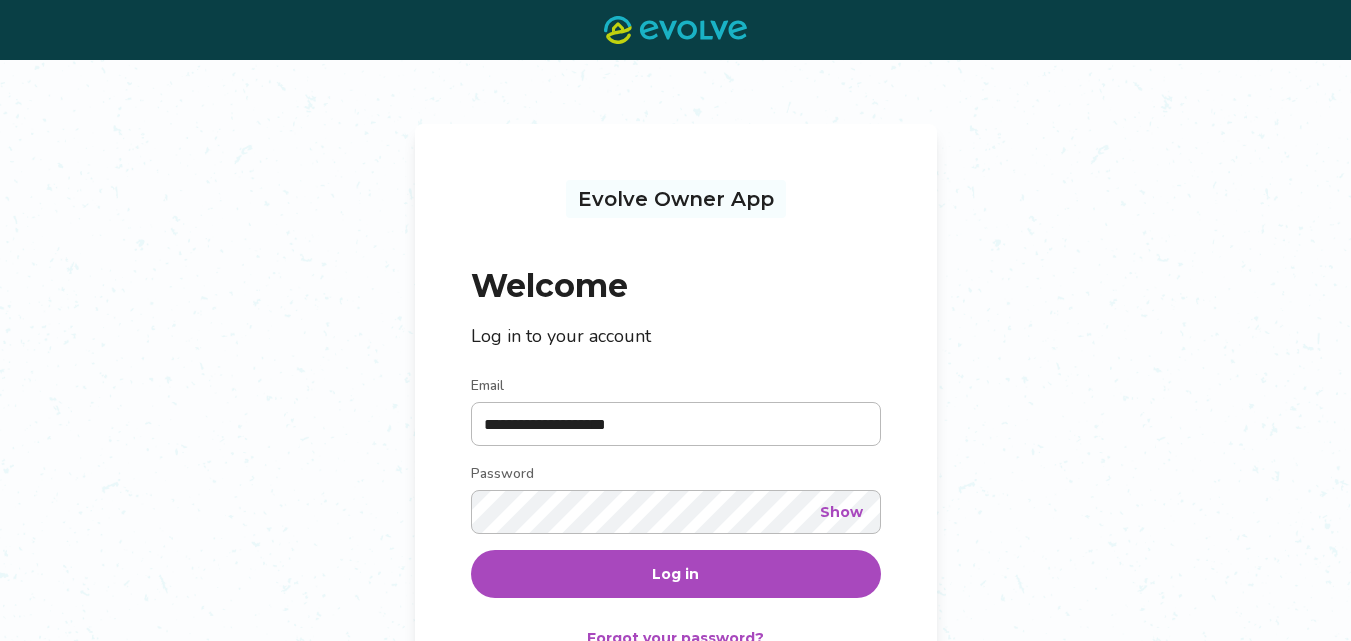 click on "**********" at bounding box center (676, 424) 